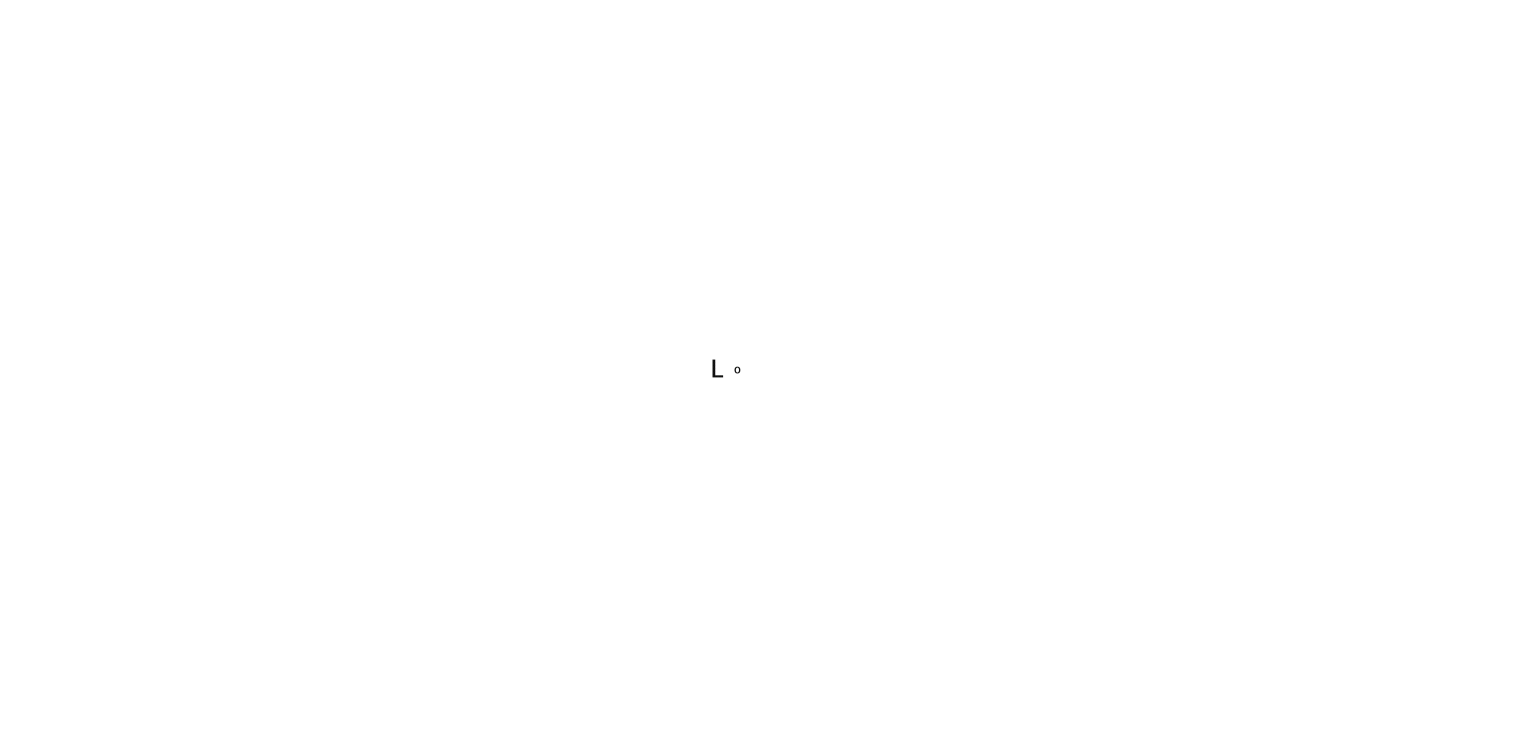 scroll, scrollTop: 0, scrollLeft: 0, axis: both 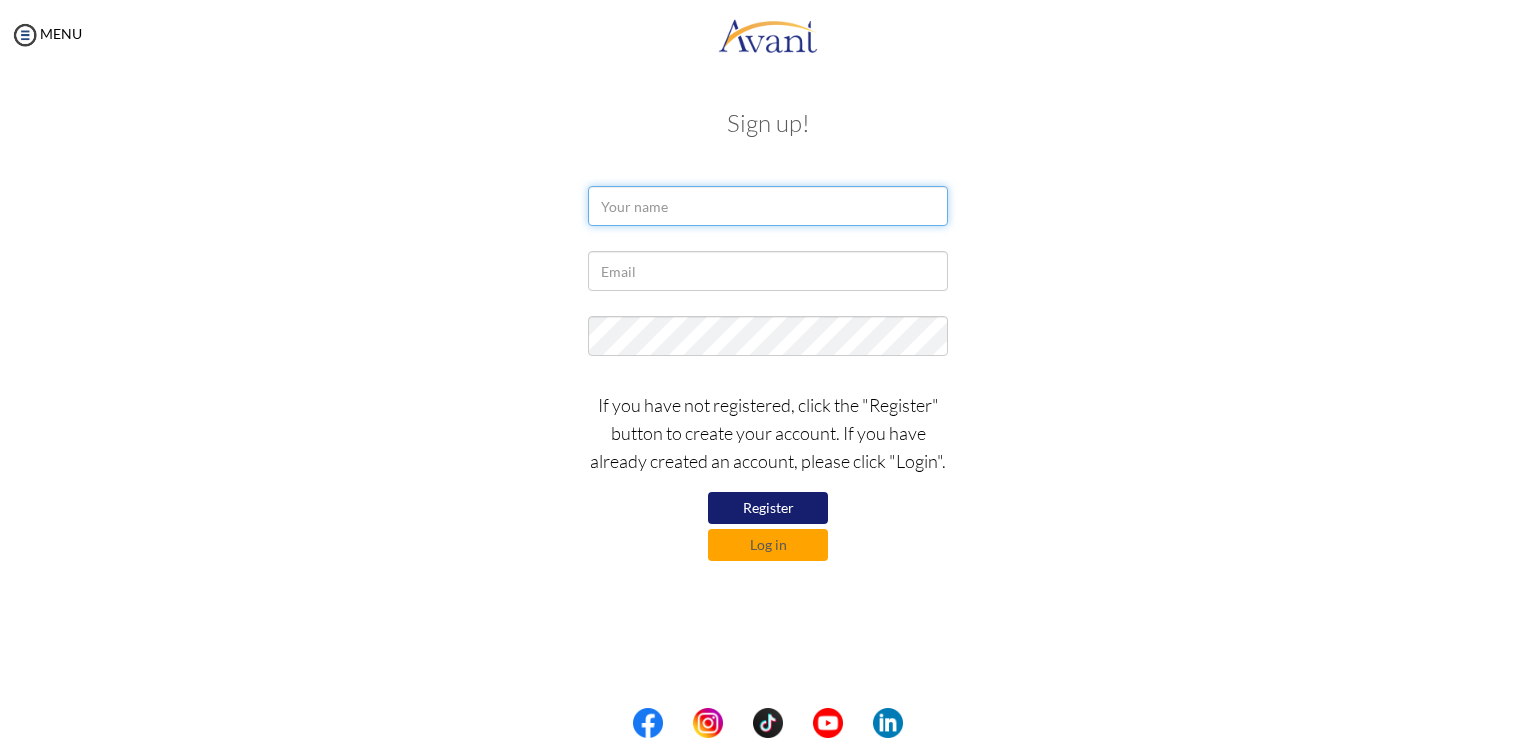 click at bounding box center [768, 206] 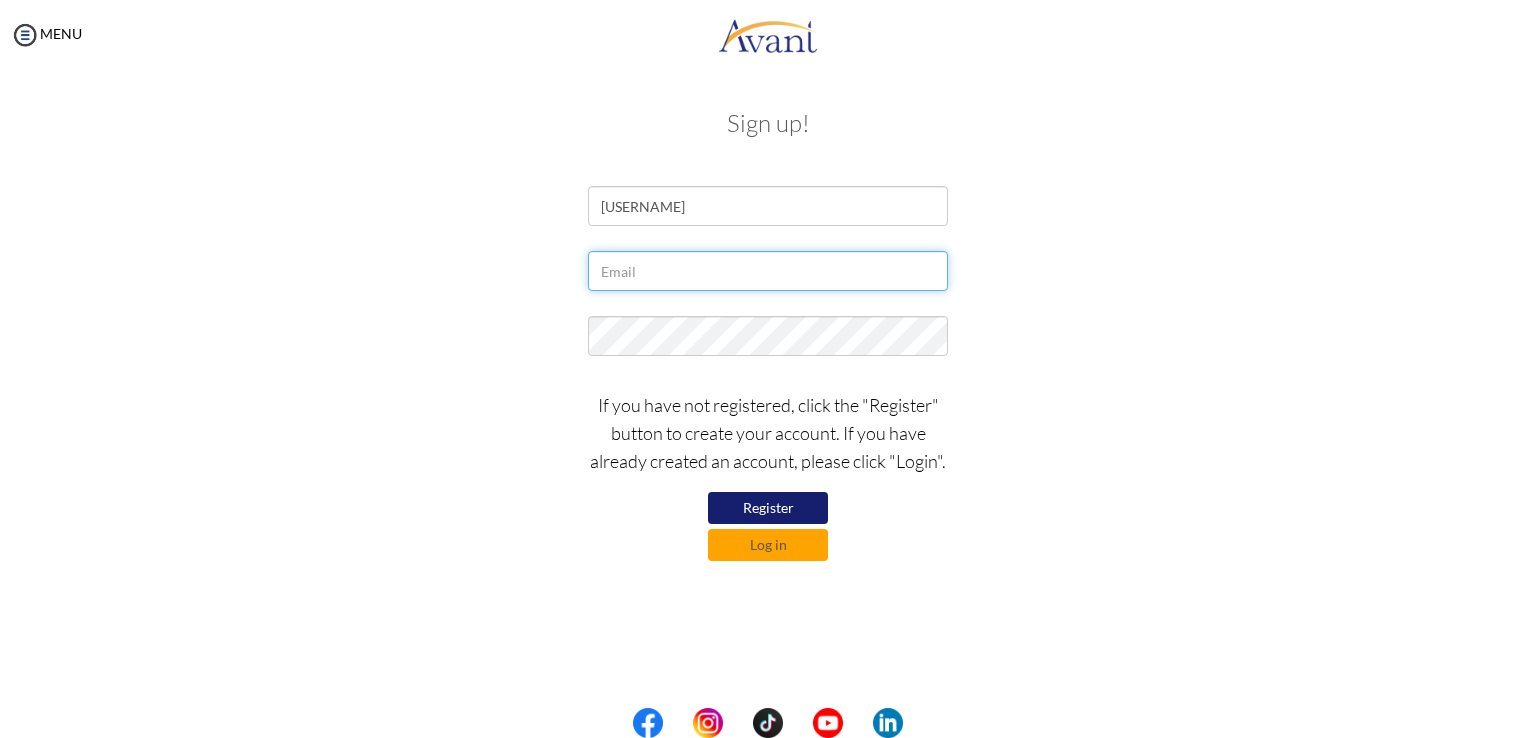 click at bounding box center [768, 271] 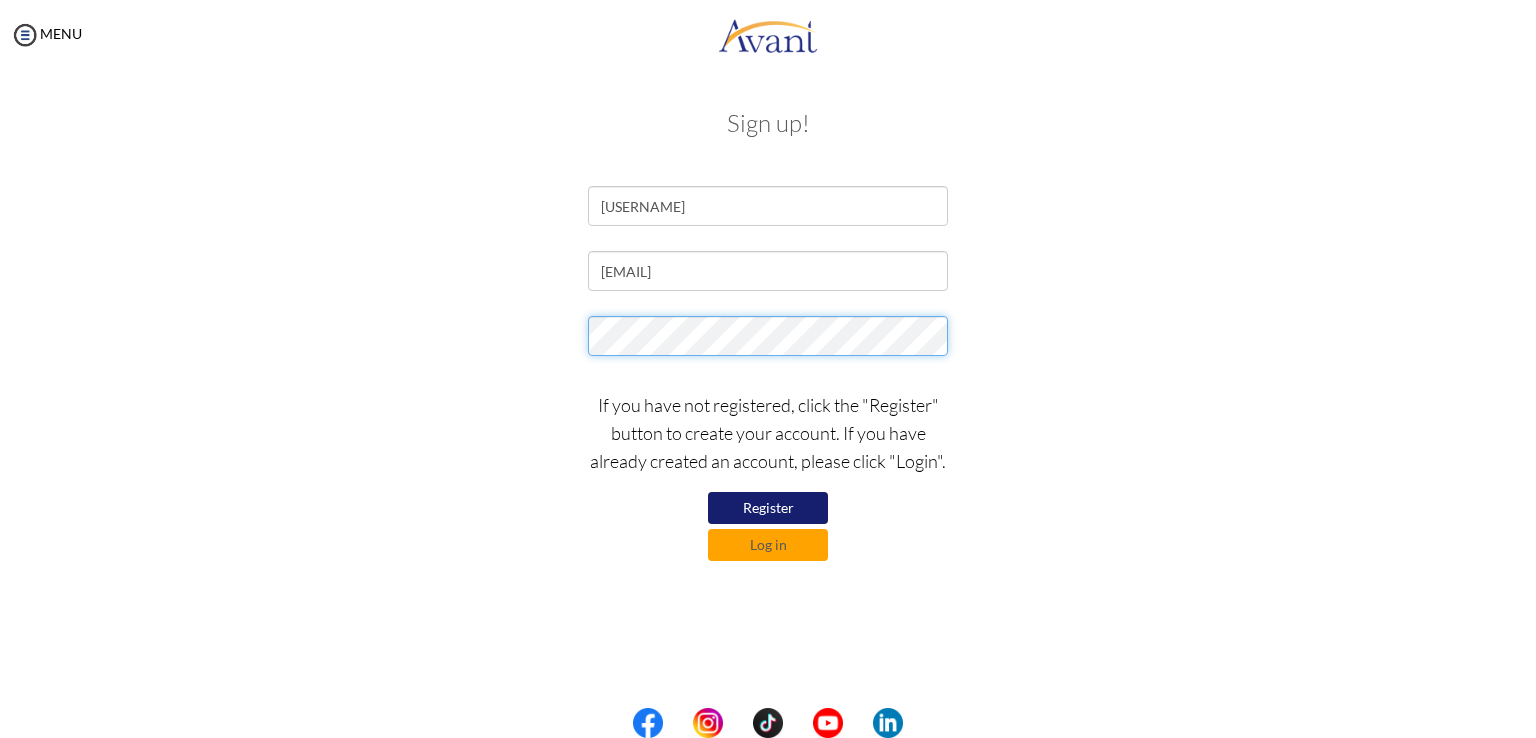 click at bounding box center [768, 341] 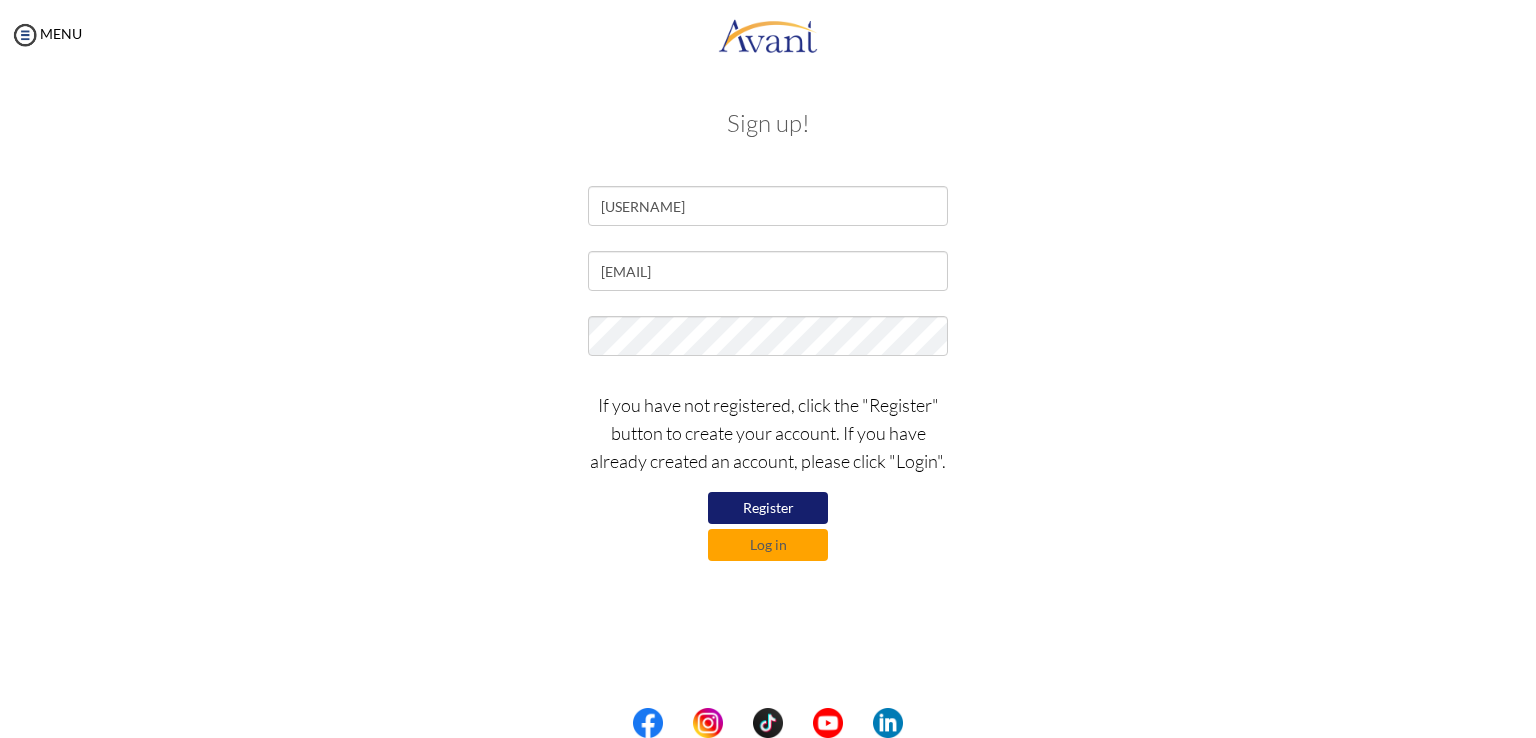 click on "Register" at bounding box center [768, 508] 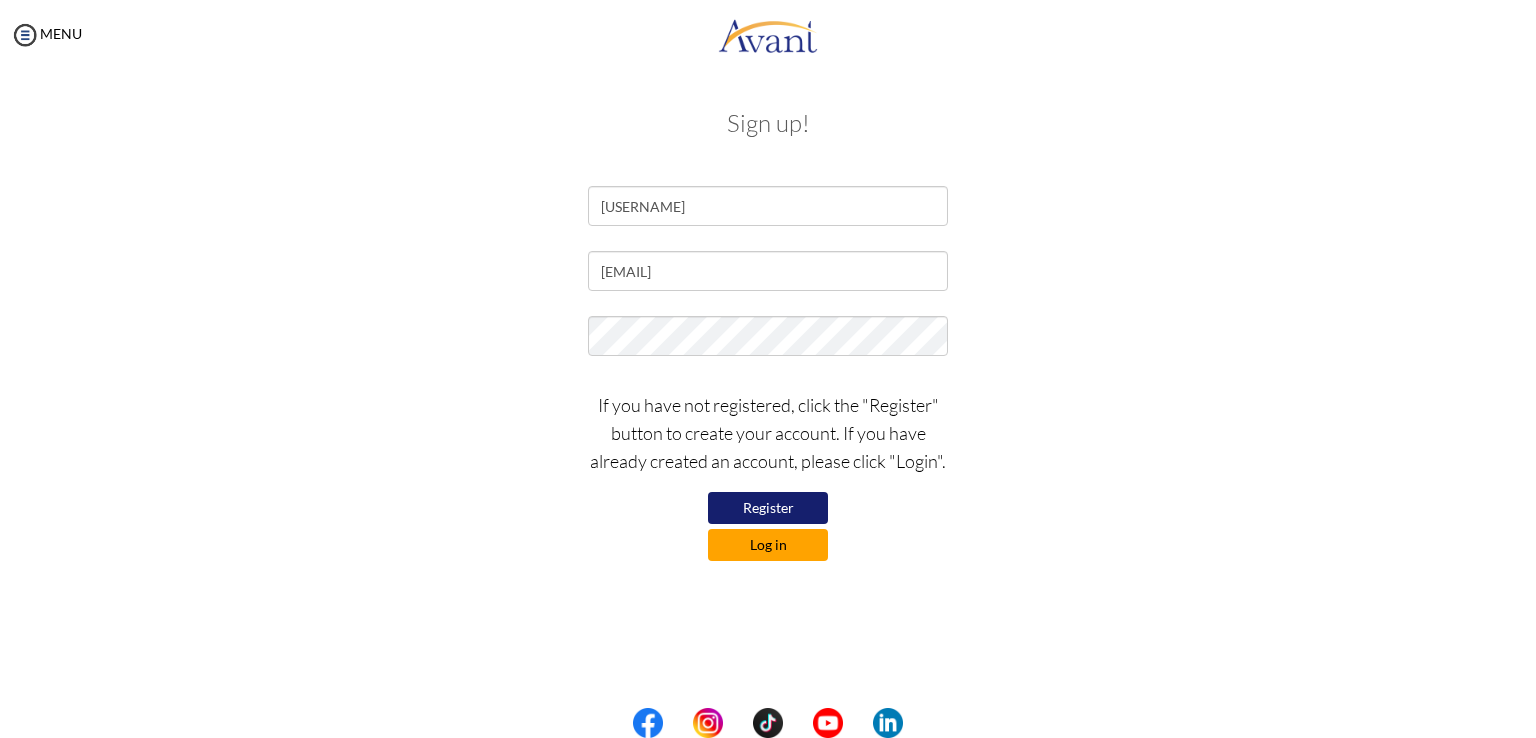 click on "Log in" at bounding box center (768, 545) 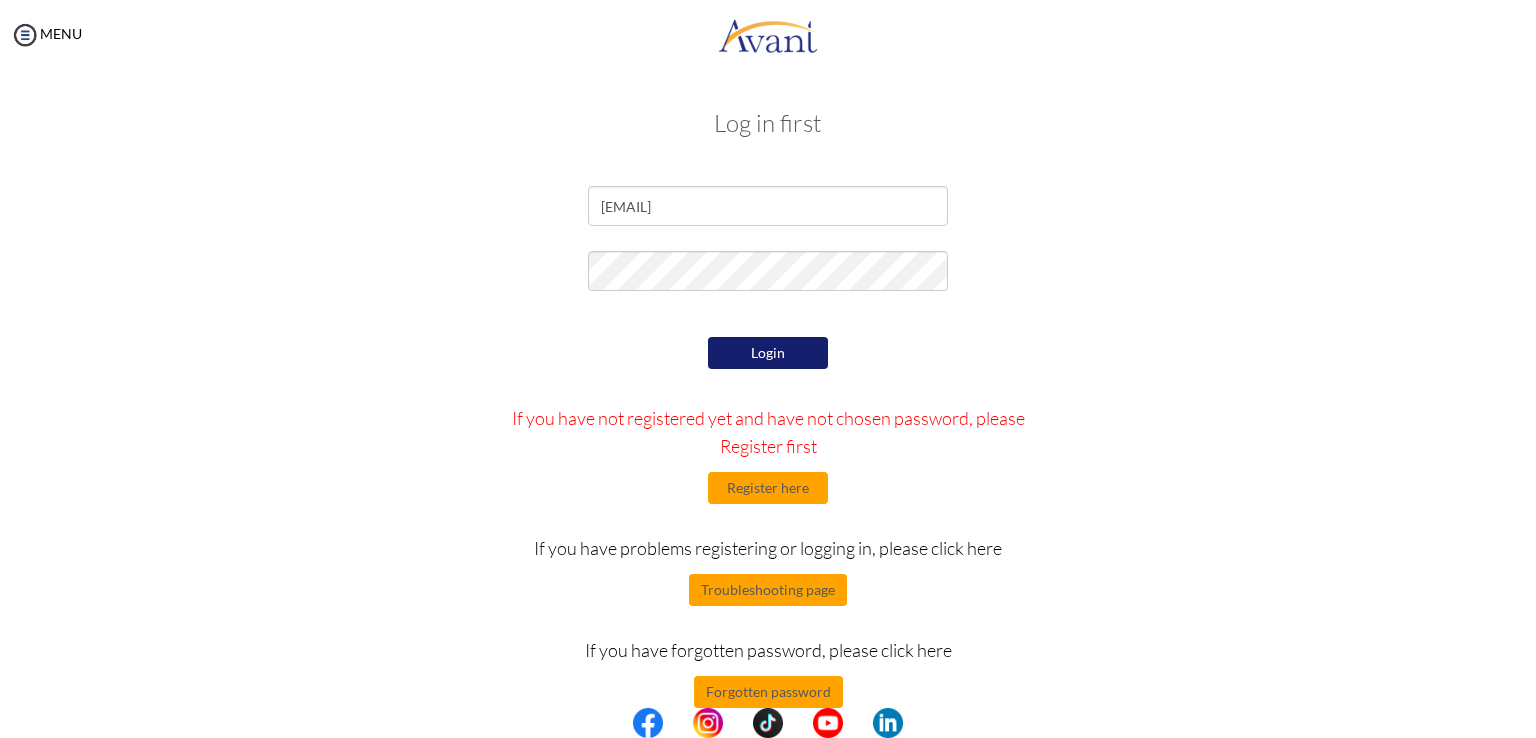 click on "Login" at bounding box center [768, 353] 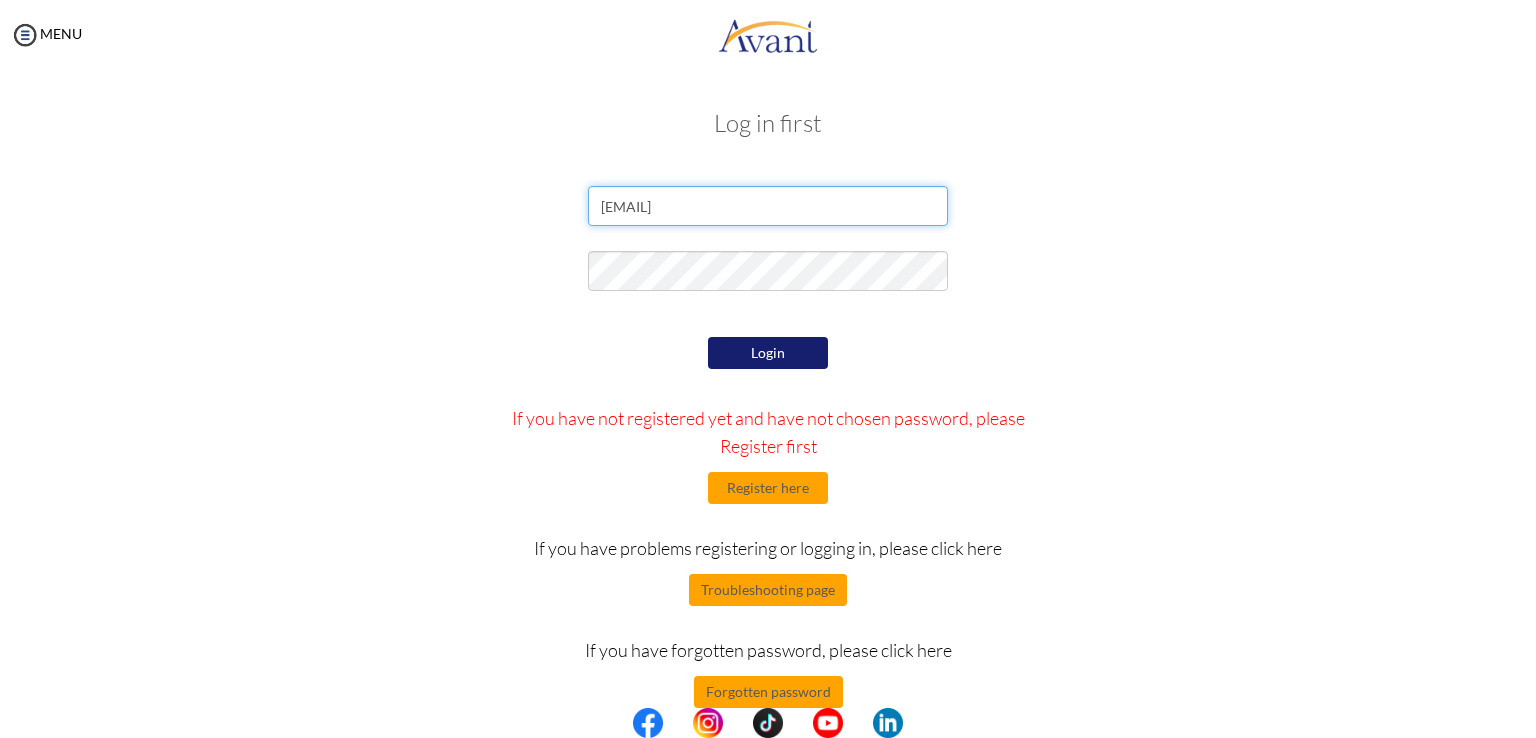 drag, startPoint x: 855, startPoint y: 217, endPoint x: 588, endPoint y: 246, distance: 268.57028 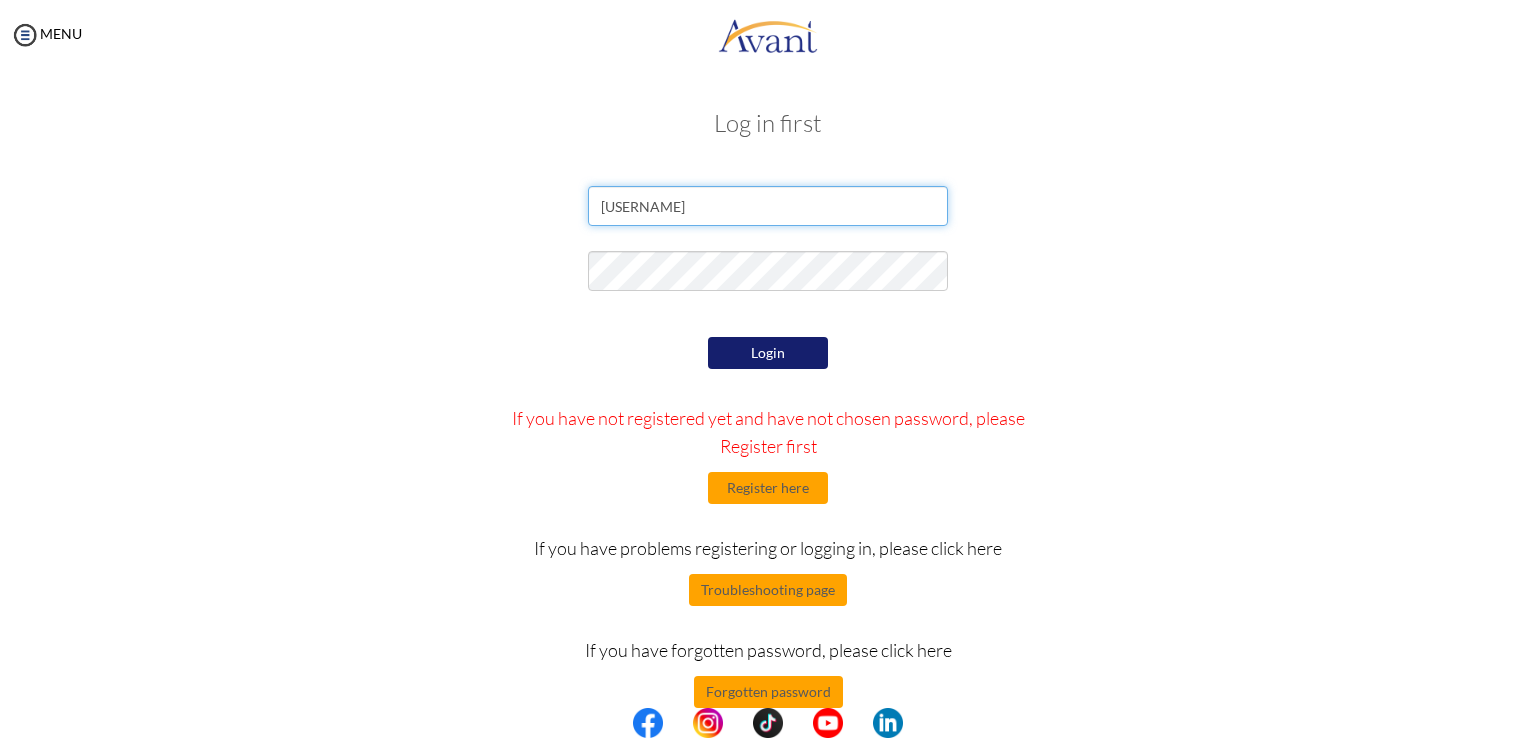 type on "mohamedhammad" 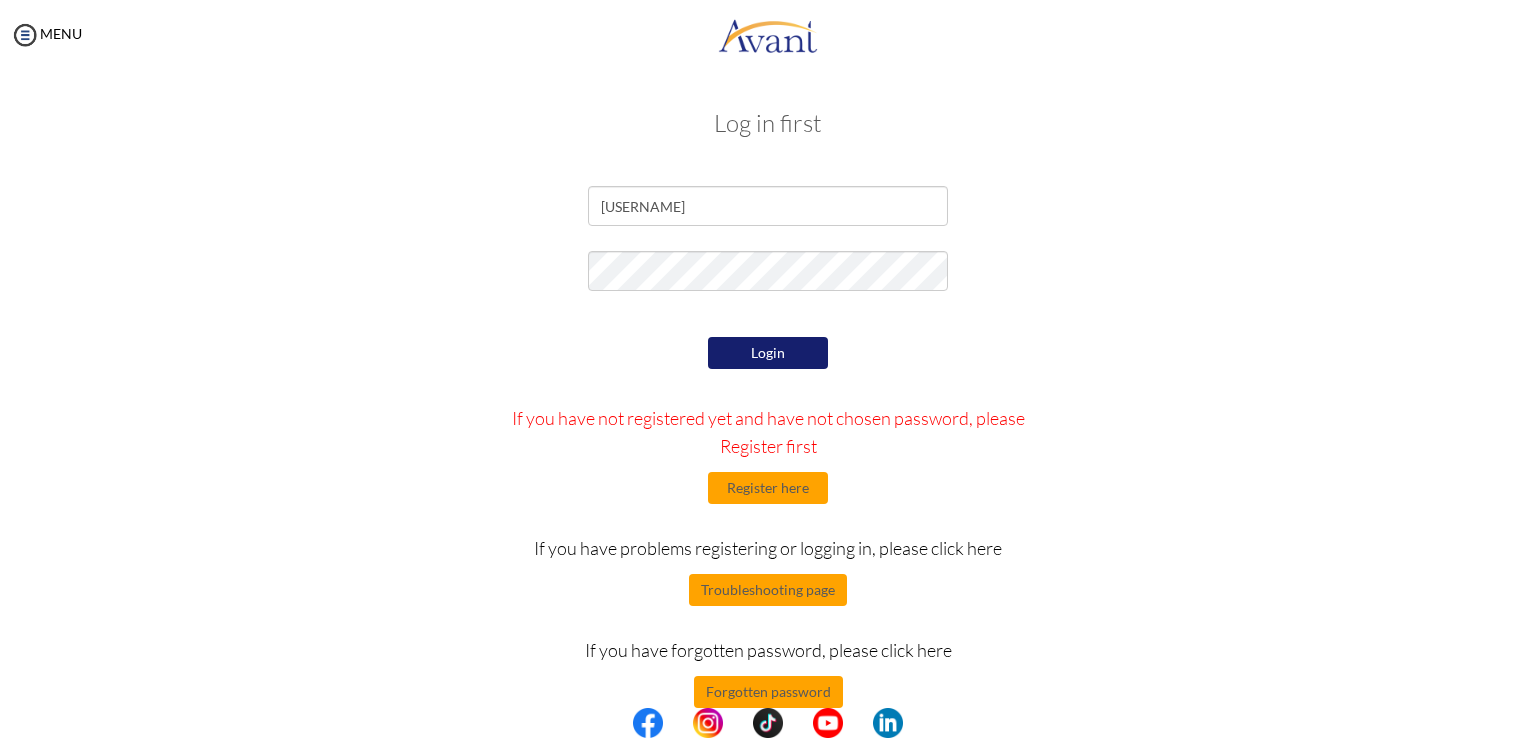 click on "Login" at bounding box center (768, 353) 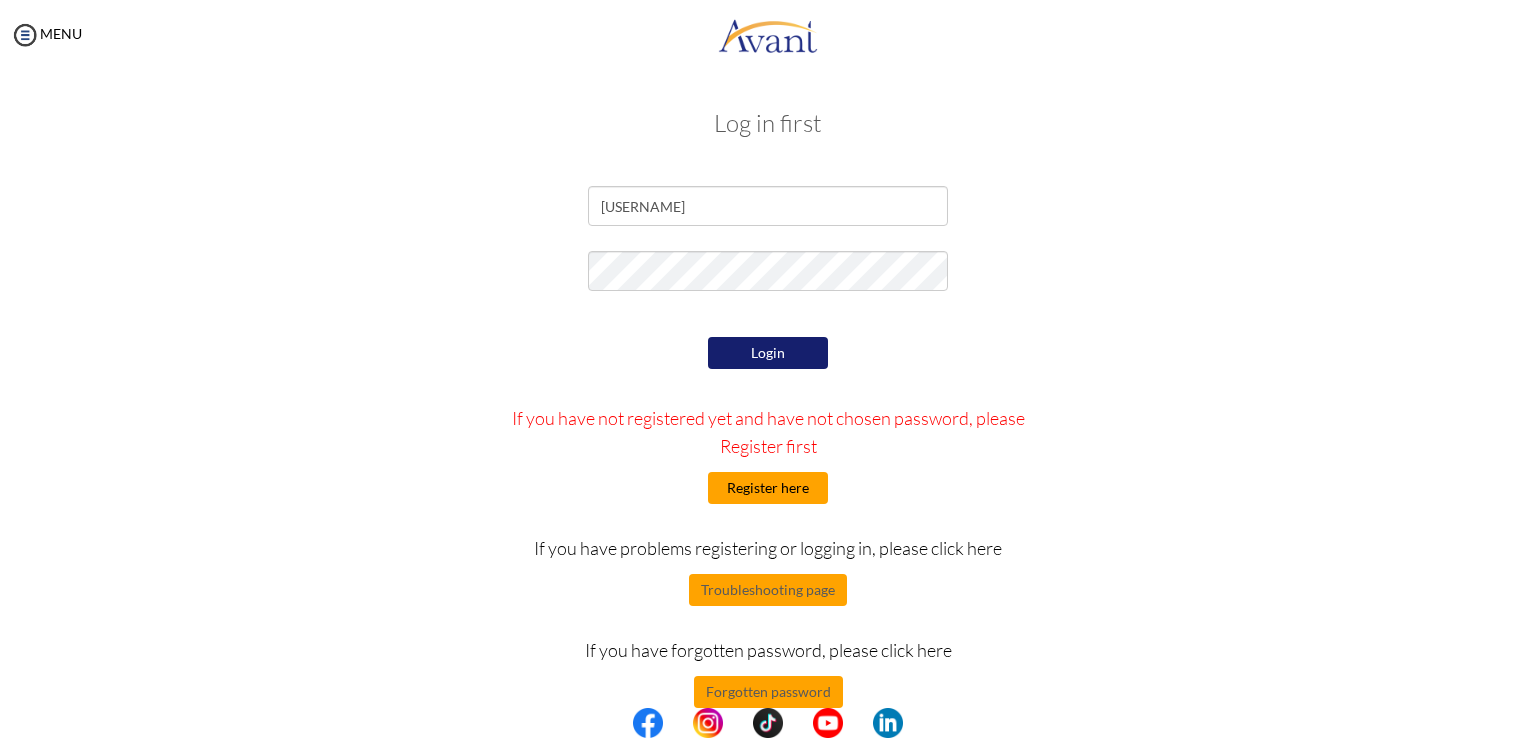 click on "Register here" at bounding box center [768, 488] 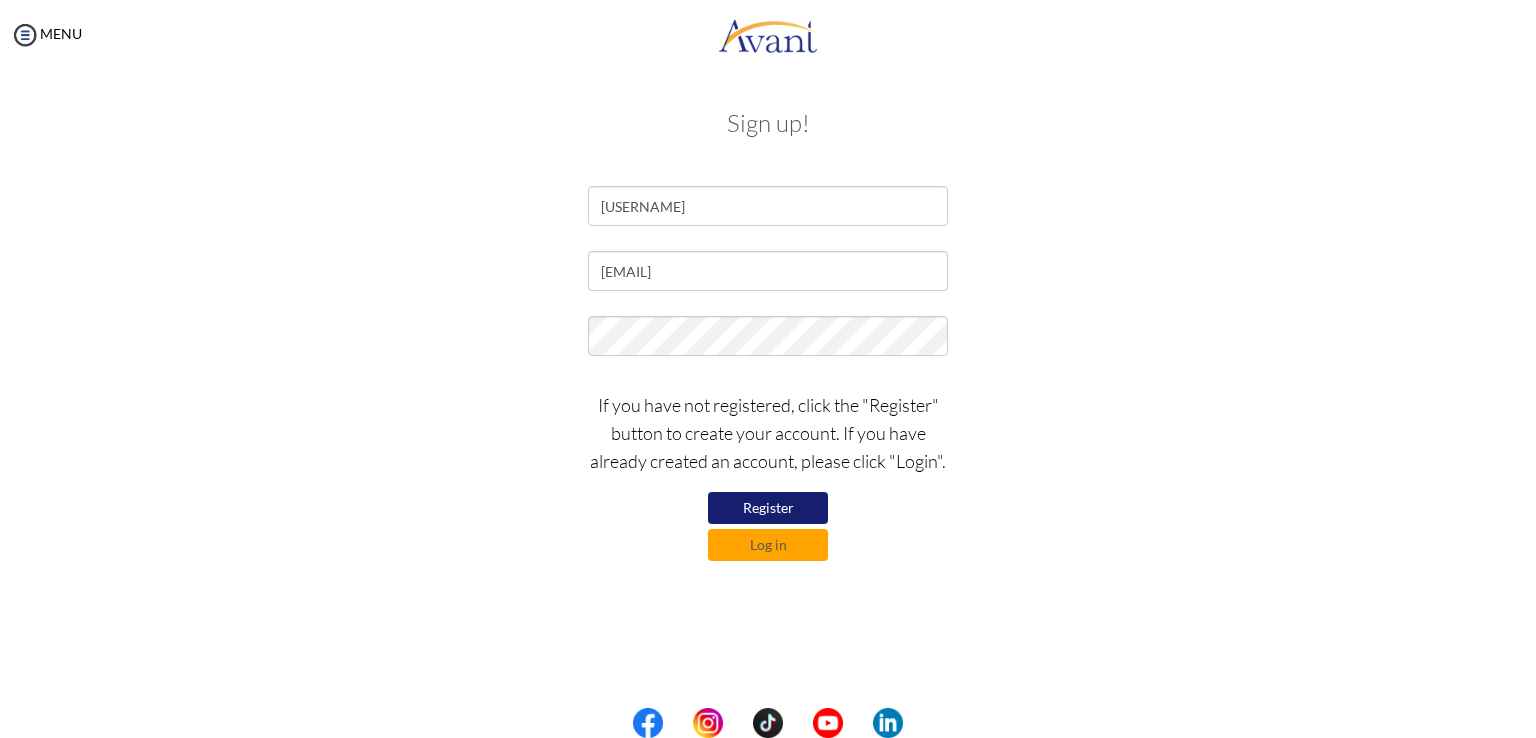 click on "Register" at bounding box center [768, 508] 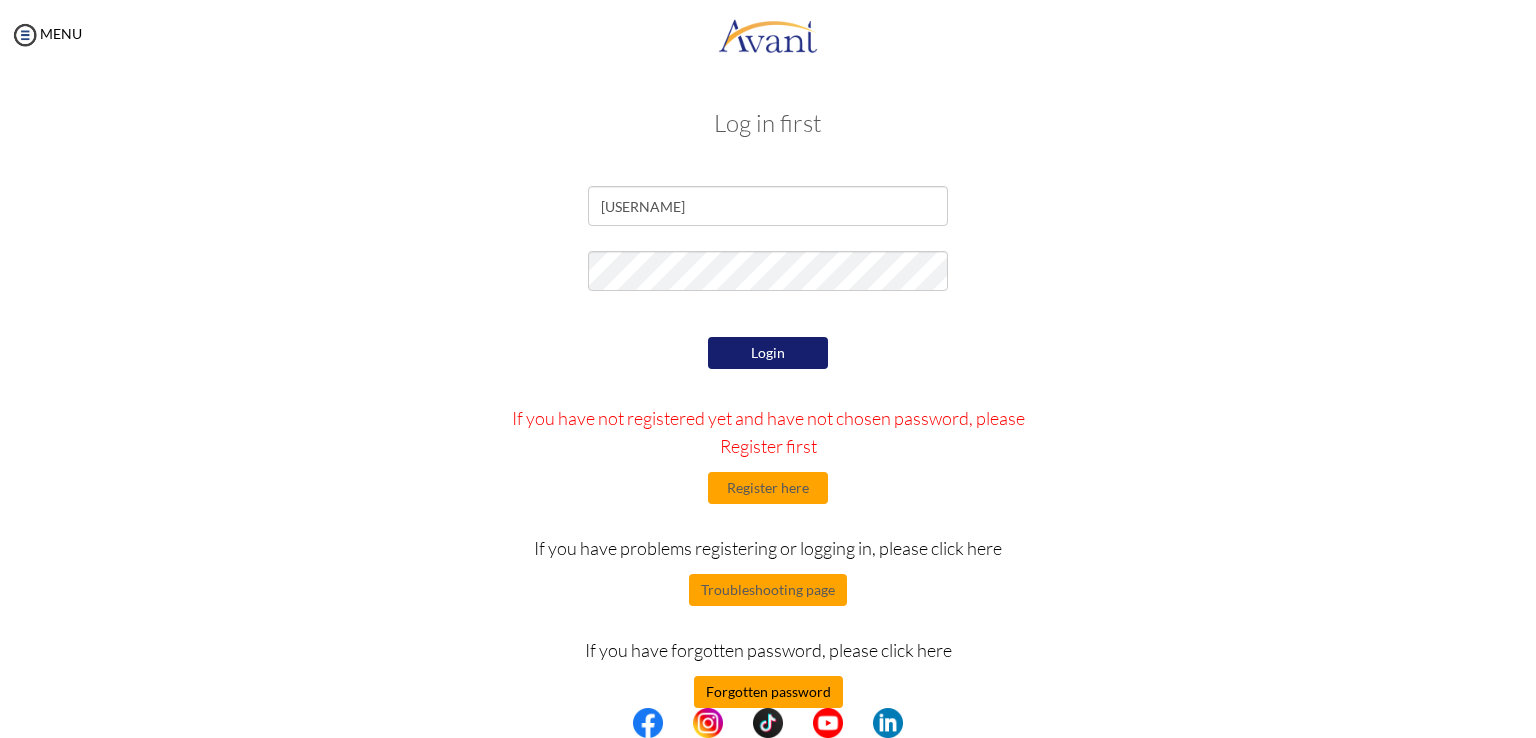 click on "Forgotten password" at bounding box center (768, 692) 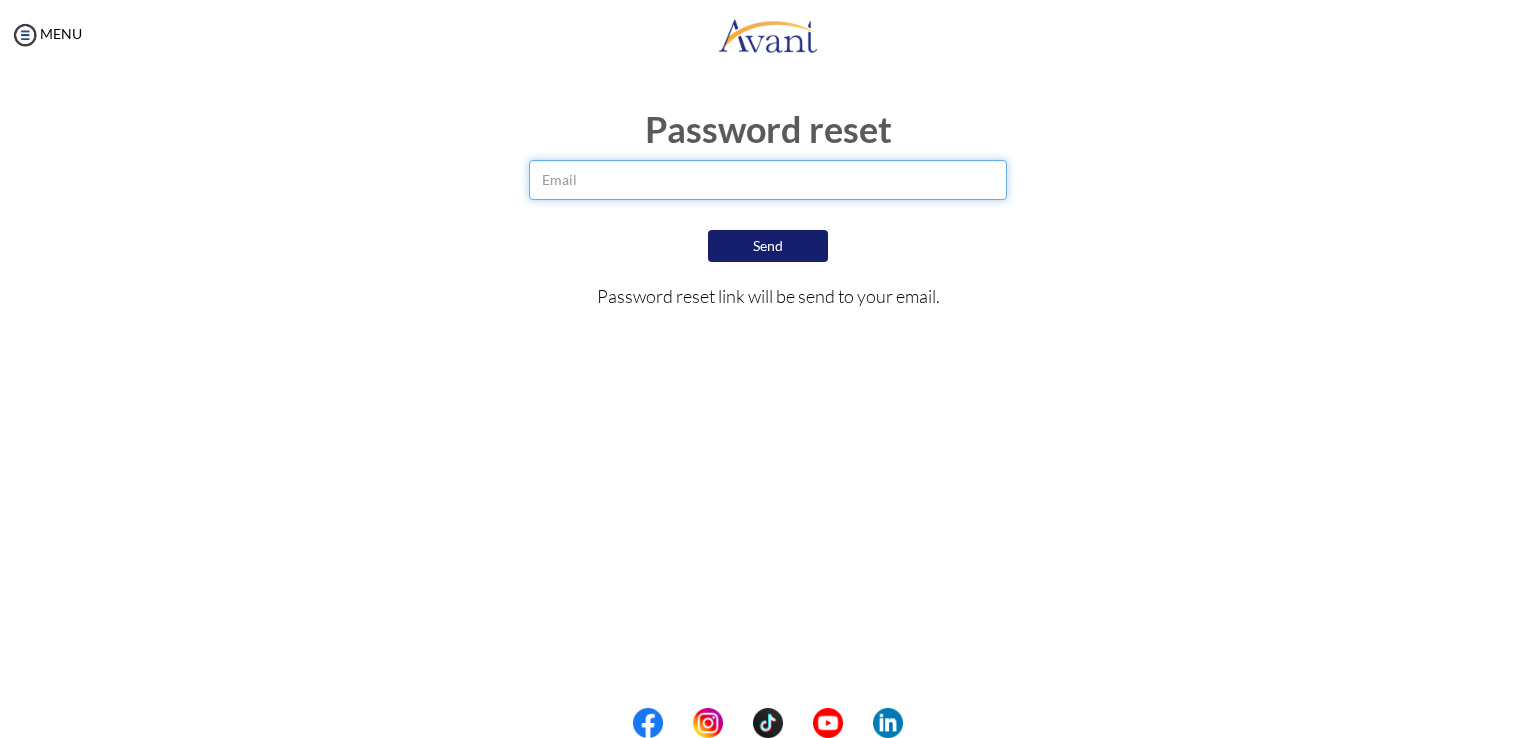 click at bounding box center (768, 180) 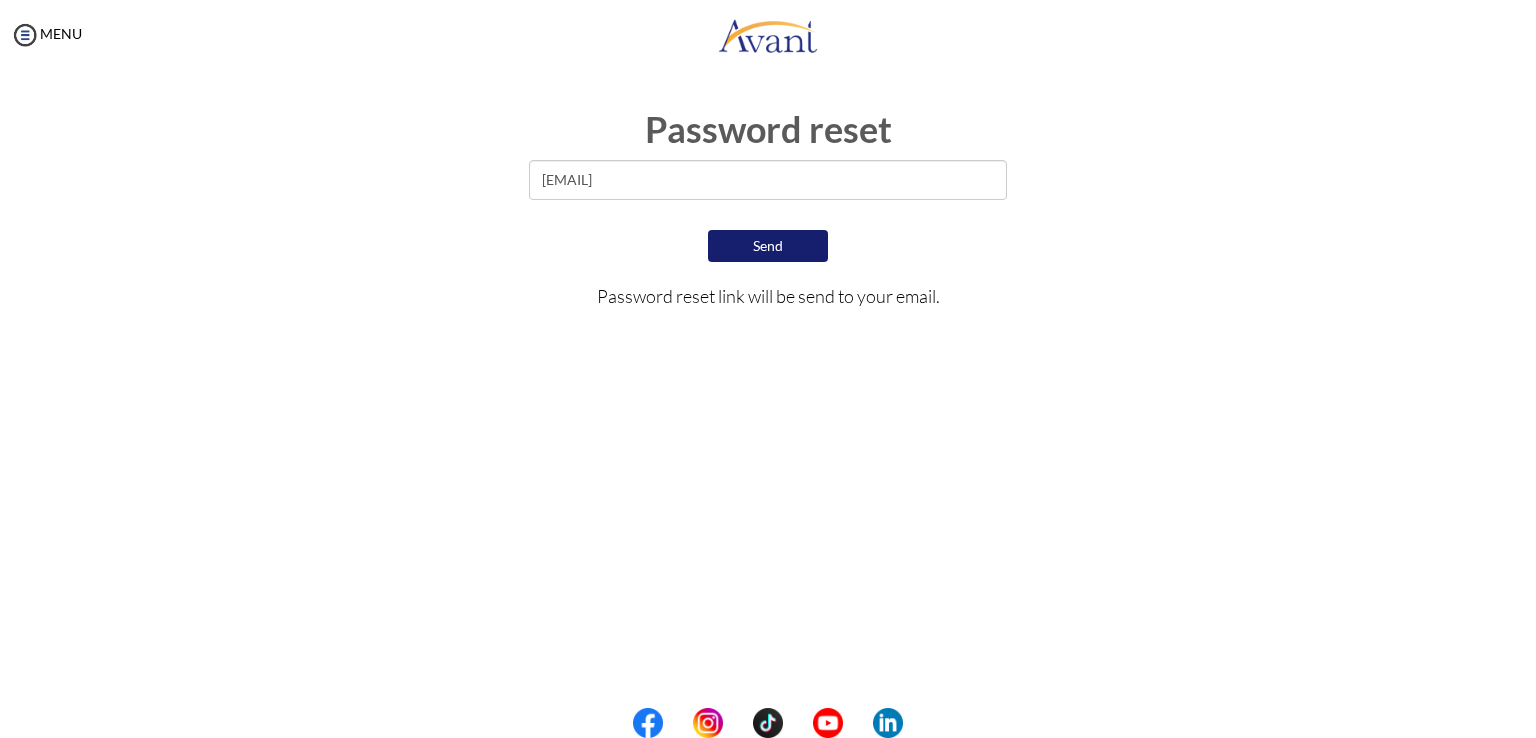 click on "Send" at bounding box center (768, 246) 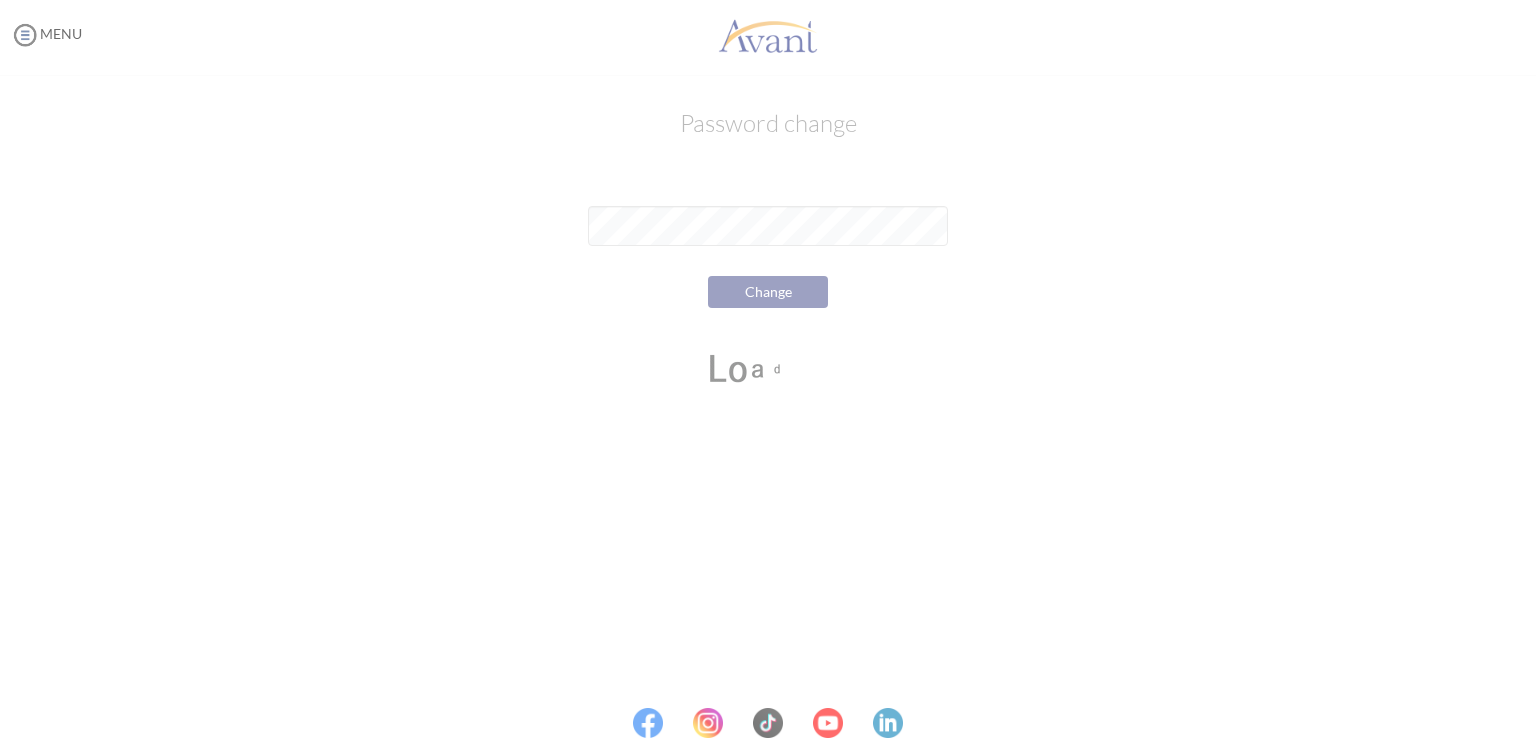 scroll, scrollTop: 0, scrollLeft: 0, axis: both 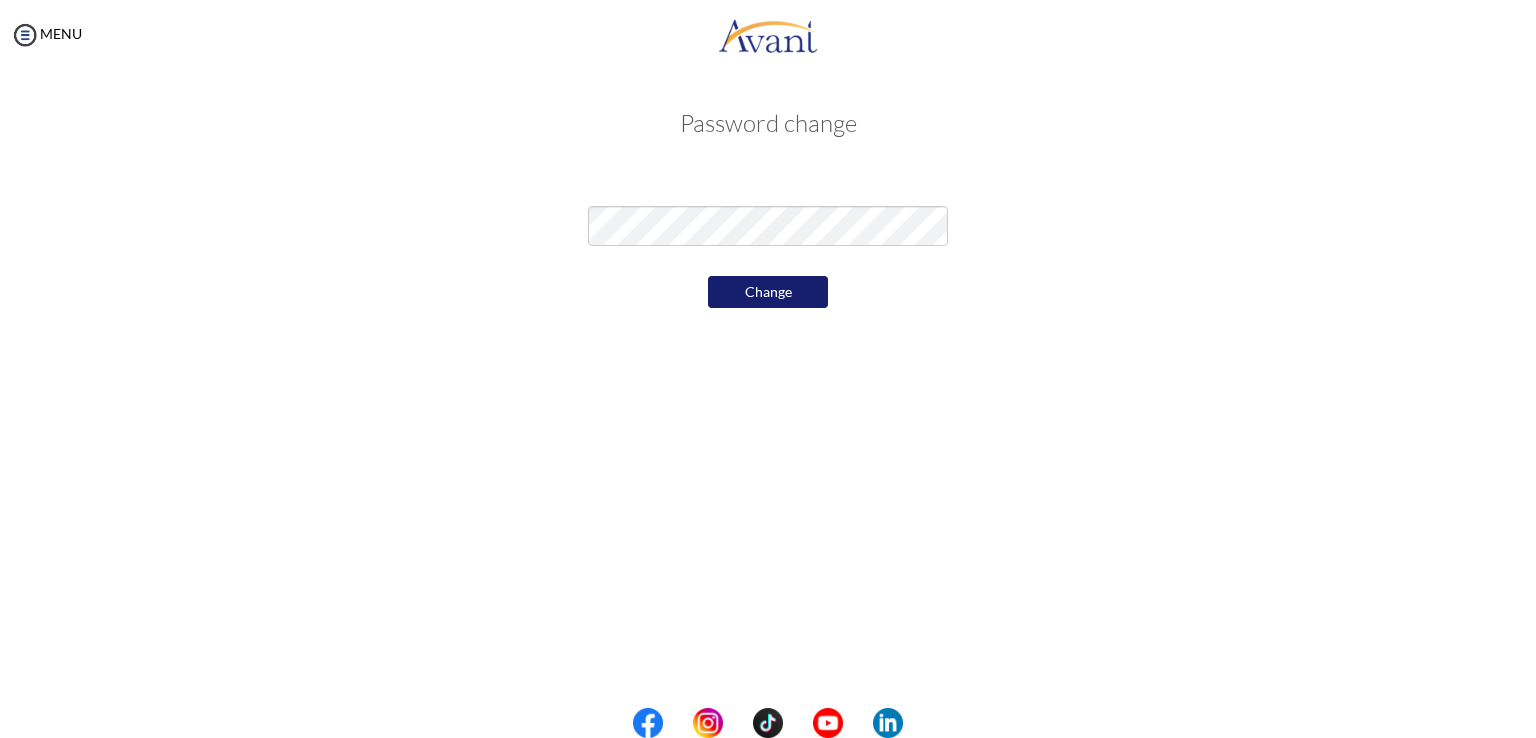click on "Change" at bounding box center [768, 292] 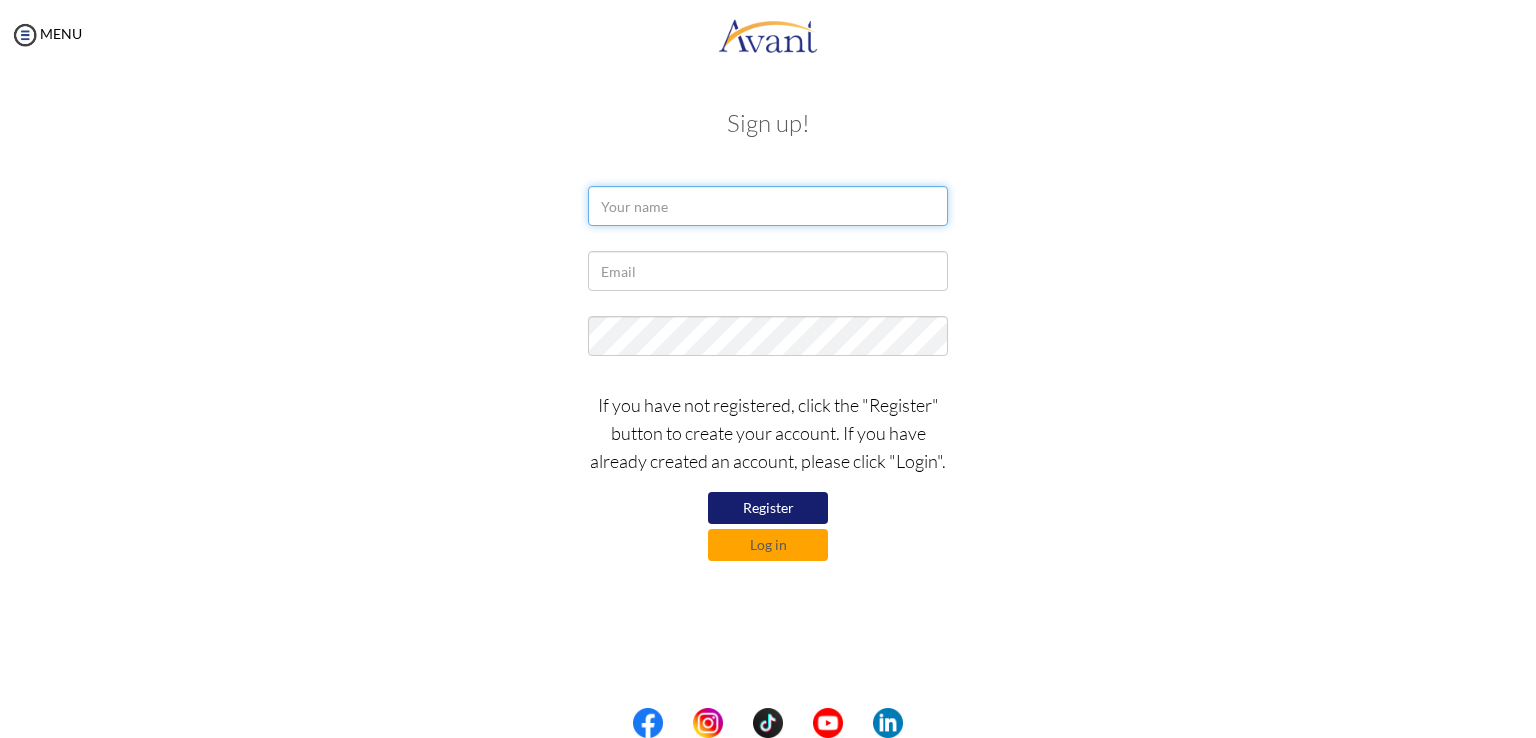 click at bounding box center [768, 206] 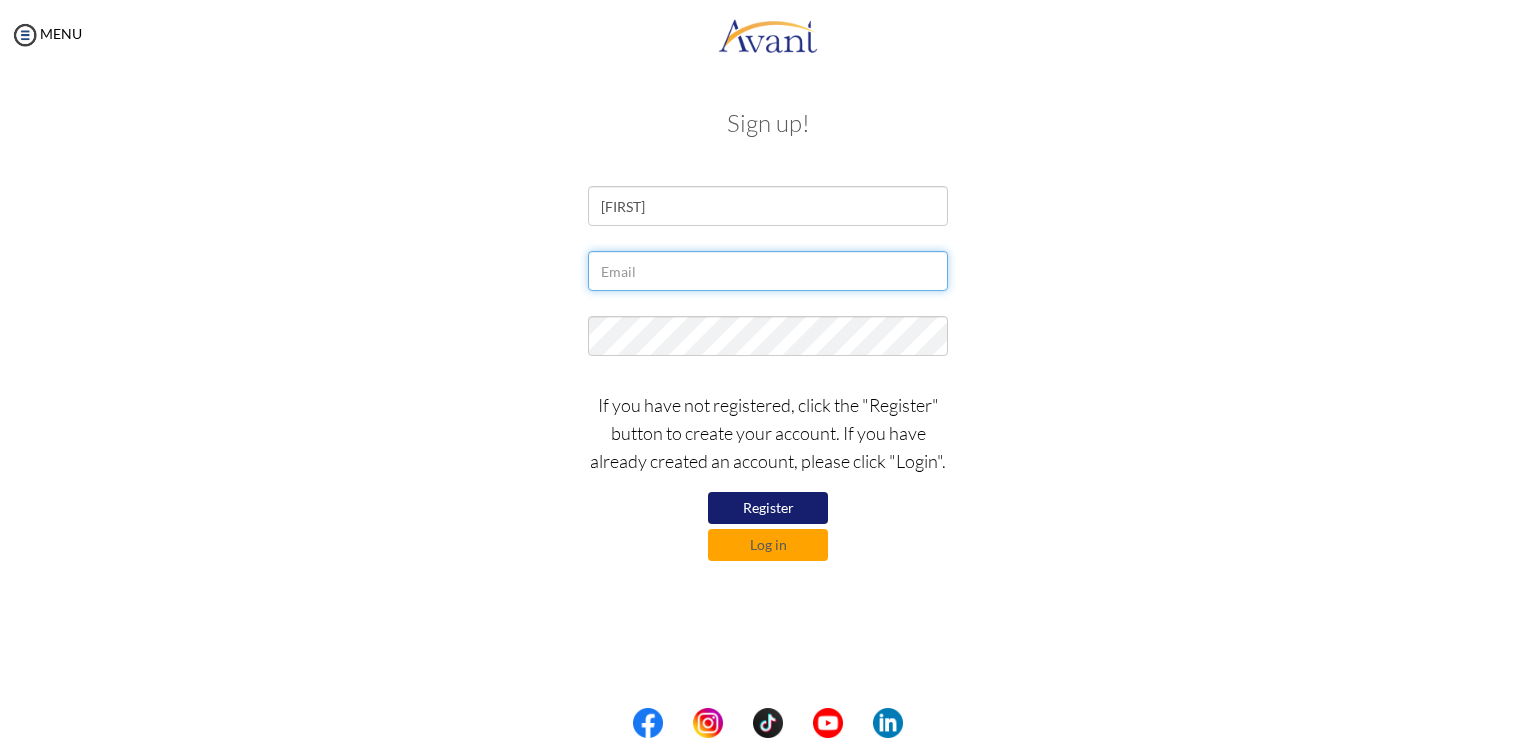 click at bounding box center [768, 271] 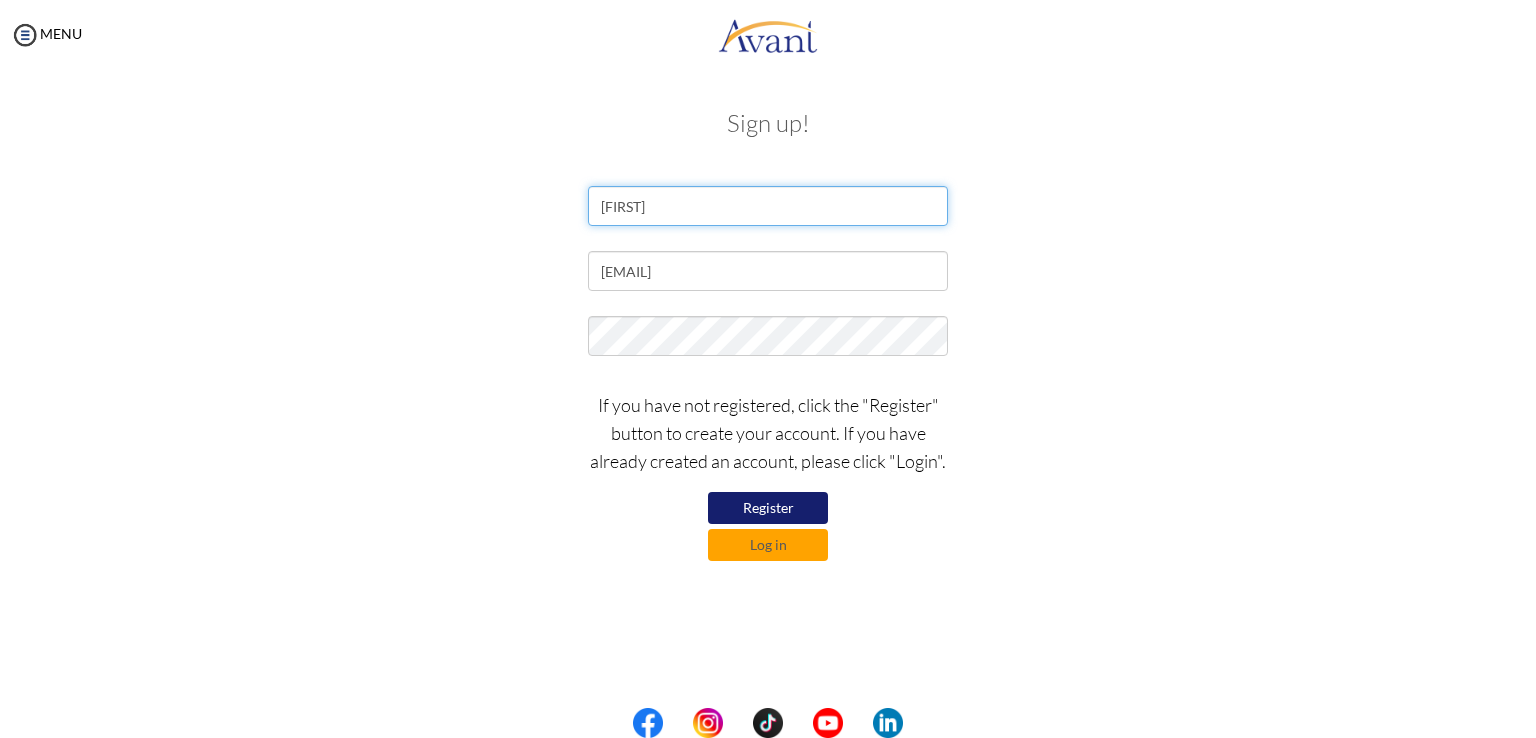 click on "[FIRST]" at bounding box center (768, 206) 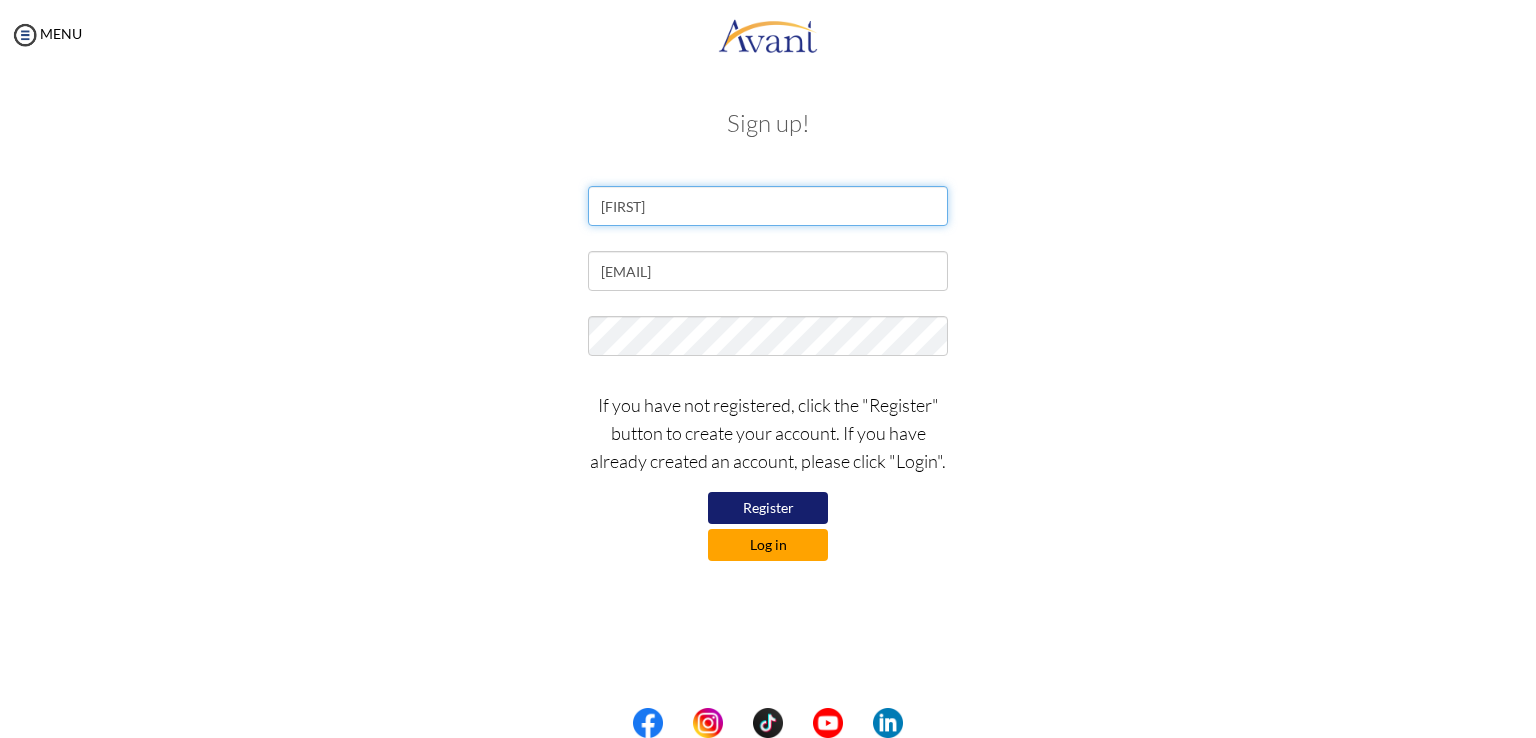 type on "[FIRST]" 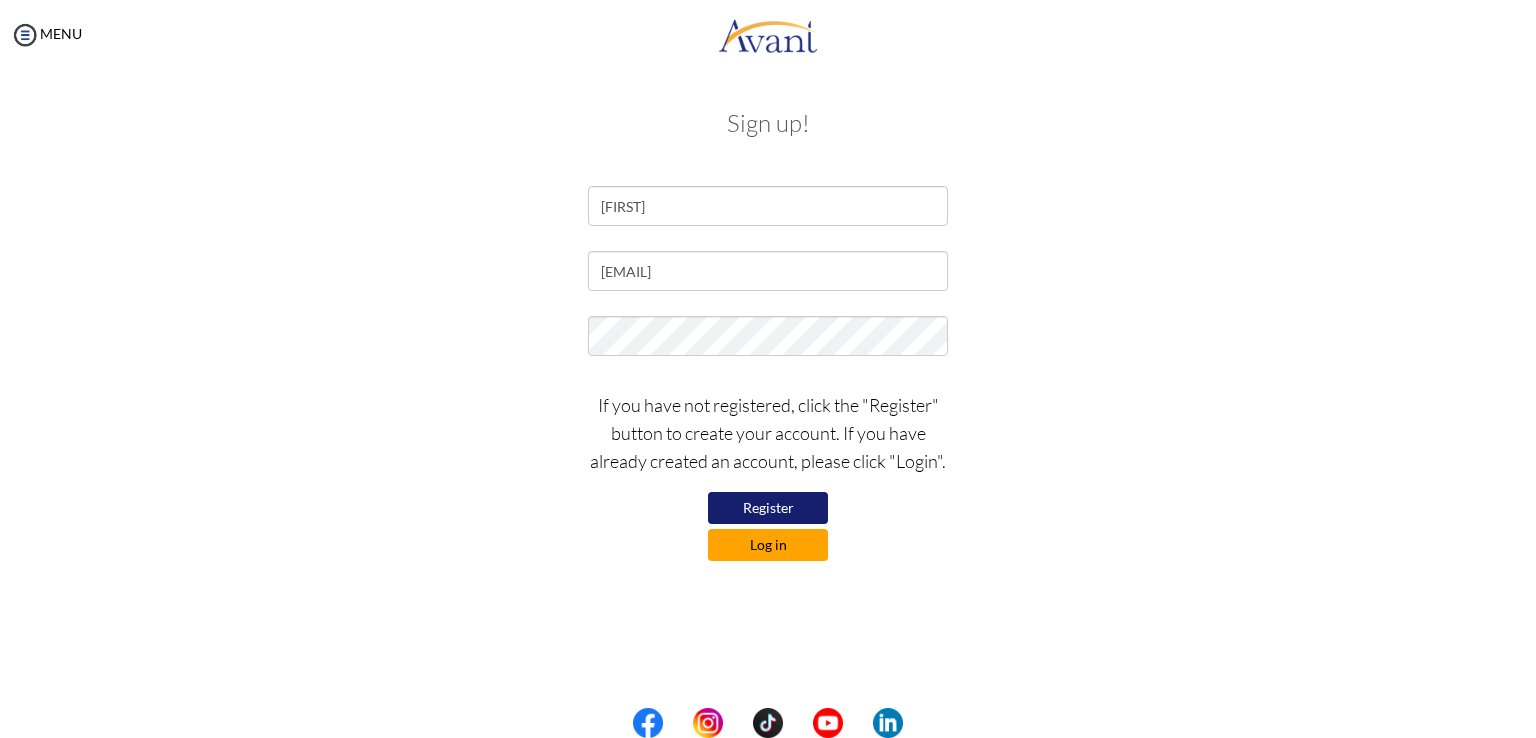 click on "Log in" at bounding box center (768, 545) 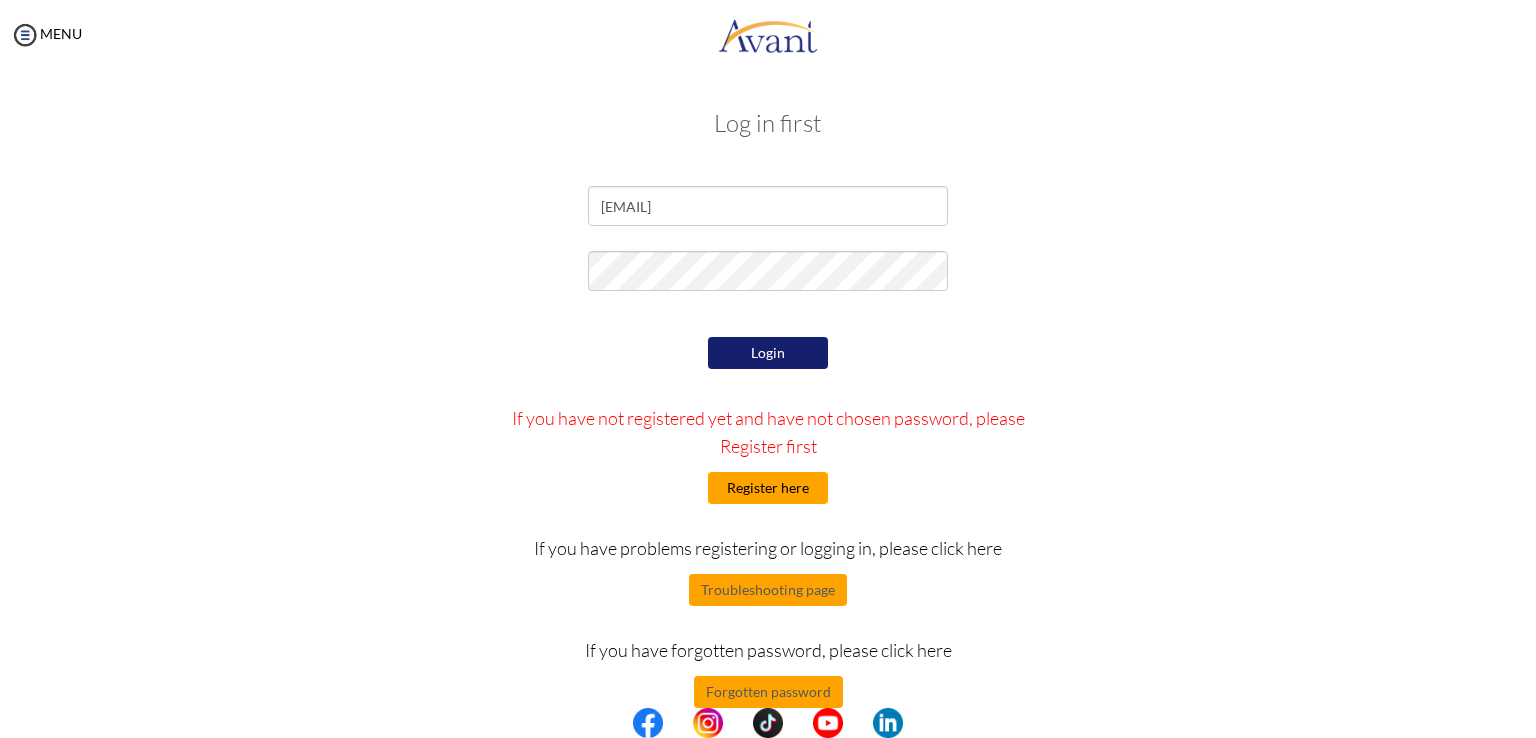 click on "Register here" at bounding box center (768, 488) 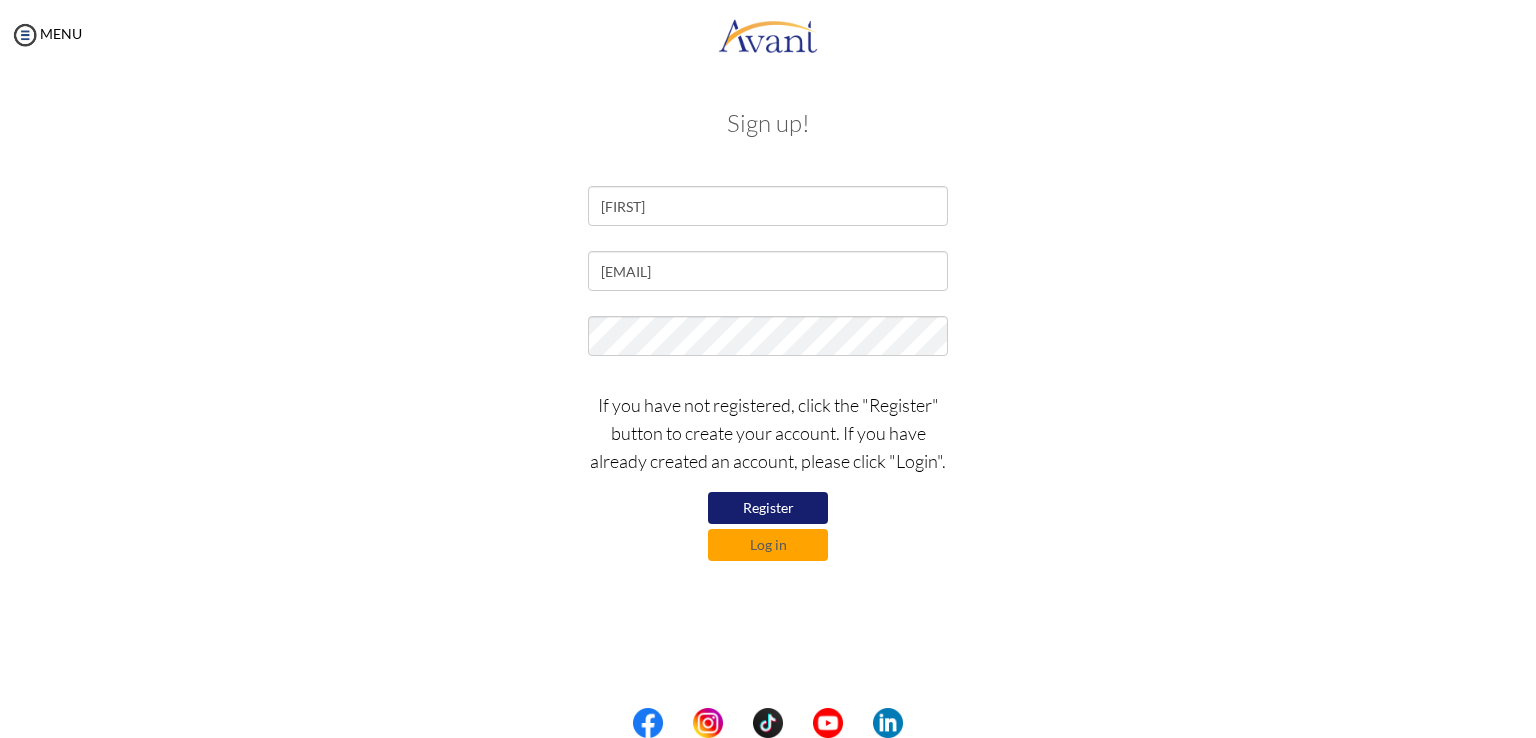 click on "Register" at bounding box center [768, 508] 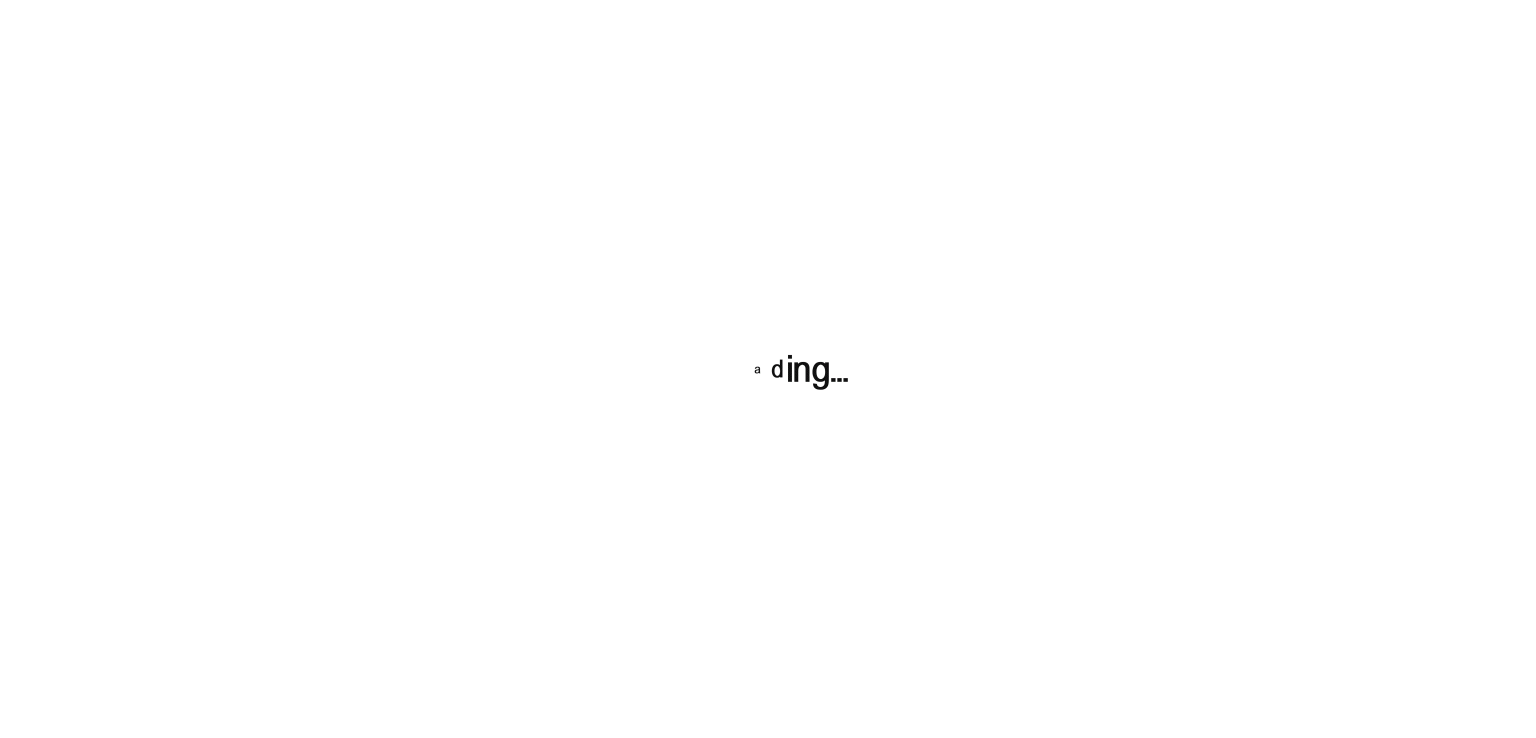 scroll, scrollTop: 0, scrollLeft: 0, axis: both 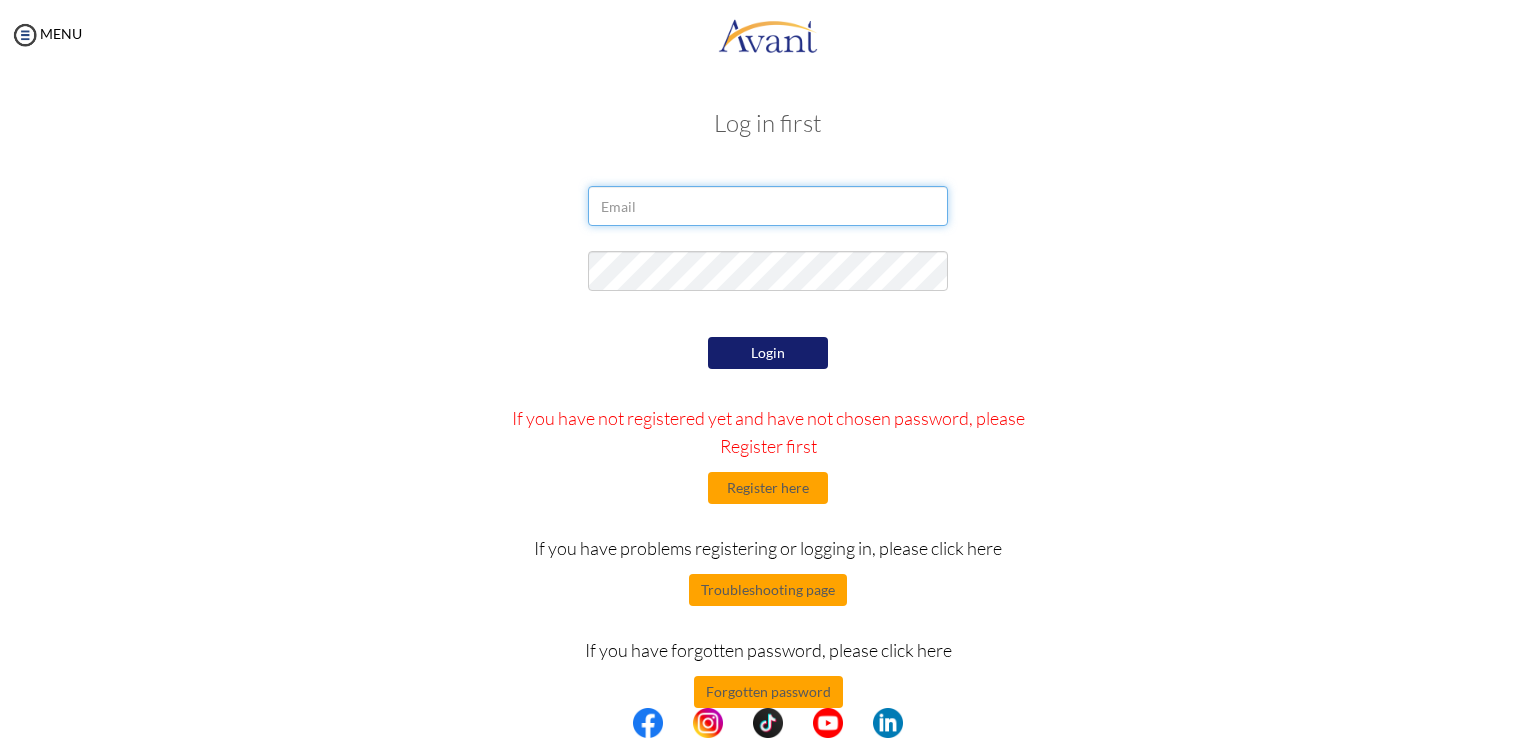 type on "[EMAIL]" 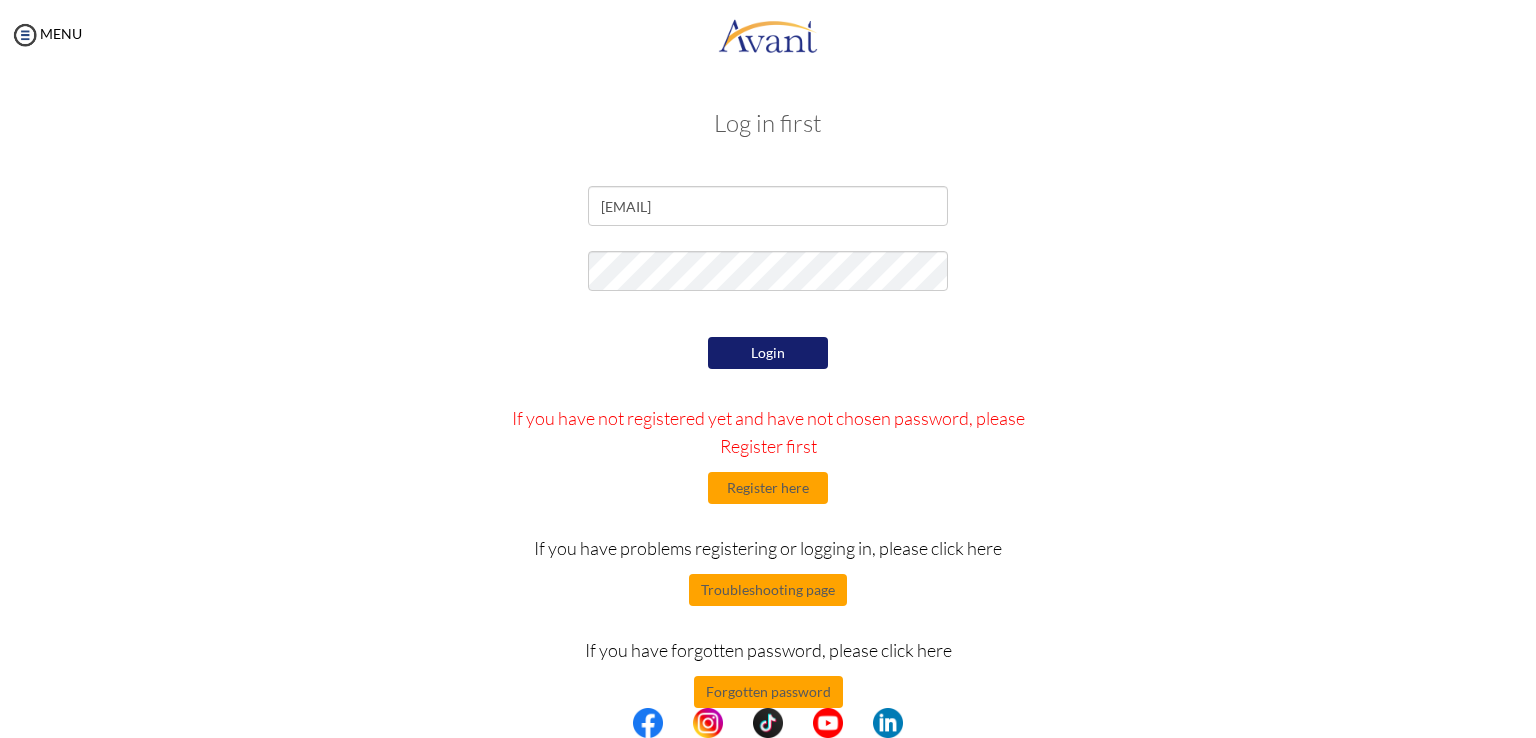 click on "Login" at bounding box center (768, 353) 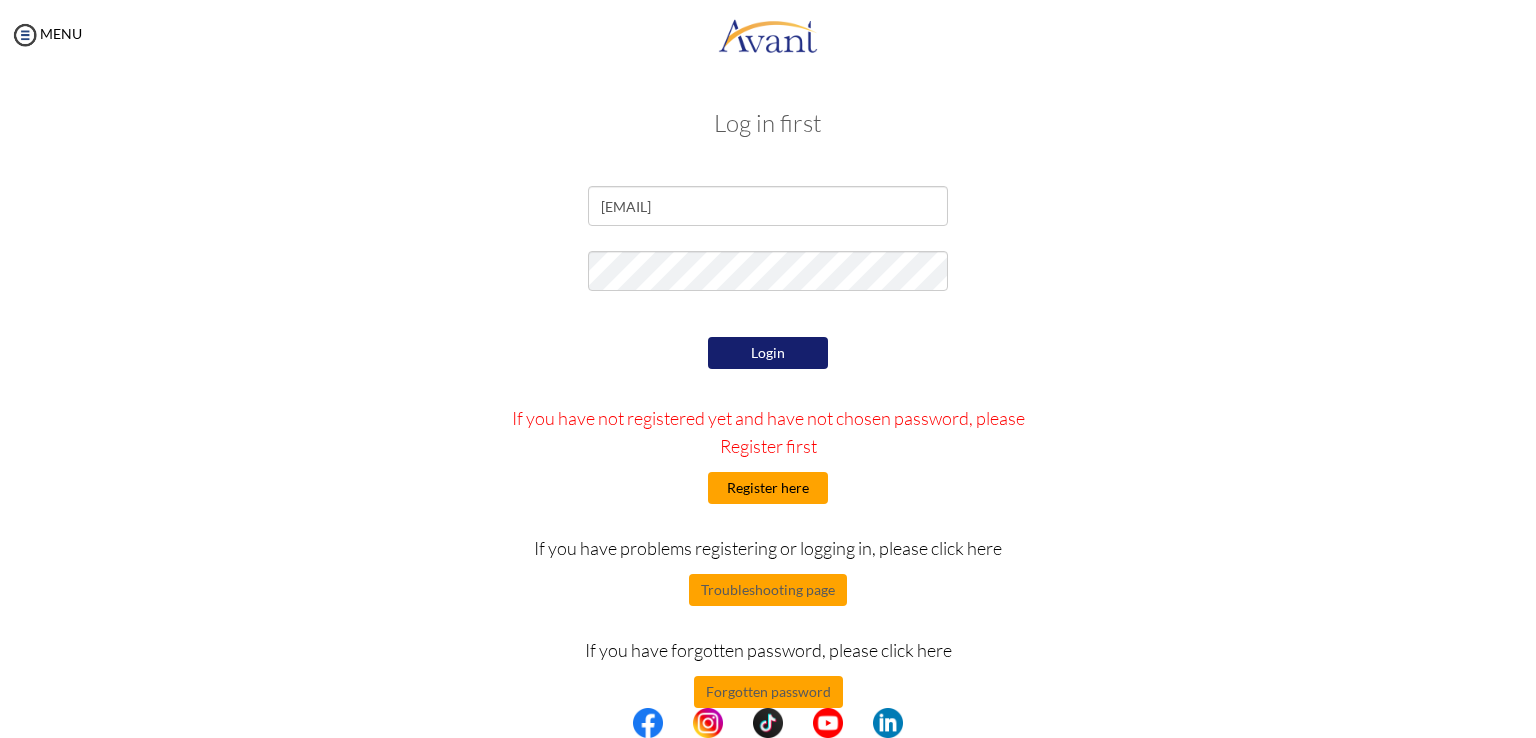 click on "Register here" at bounding box center (768, 488) 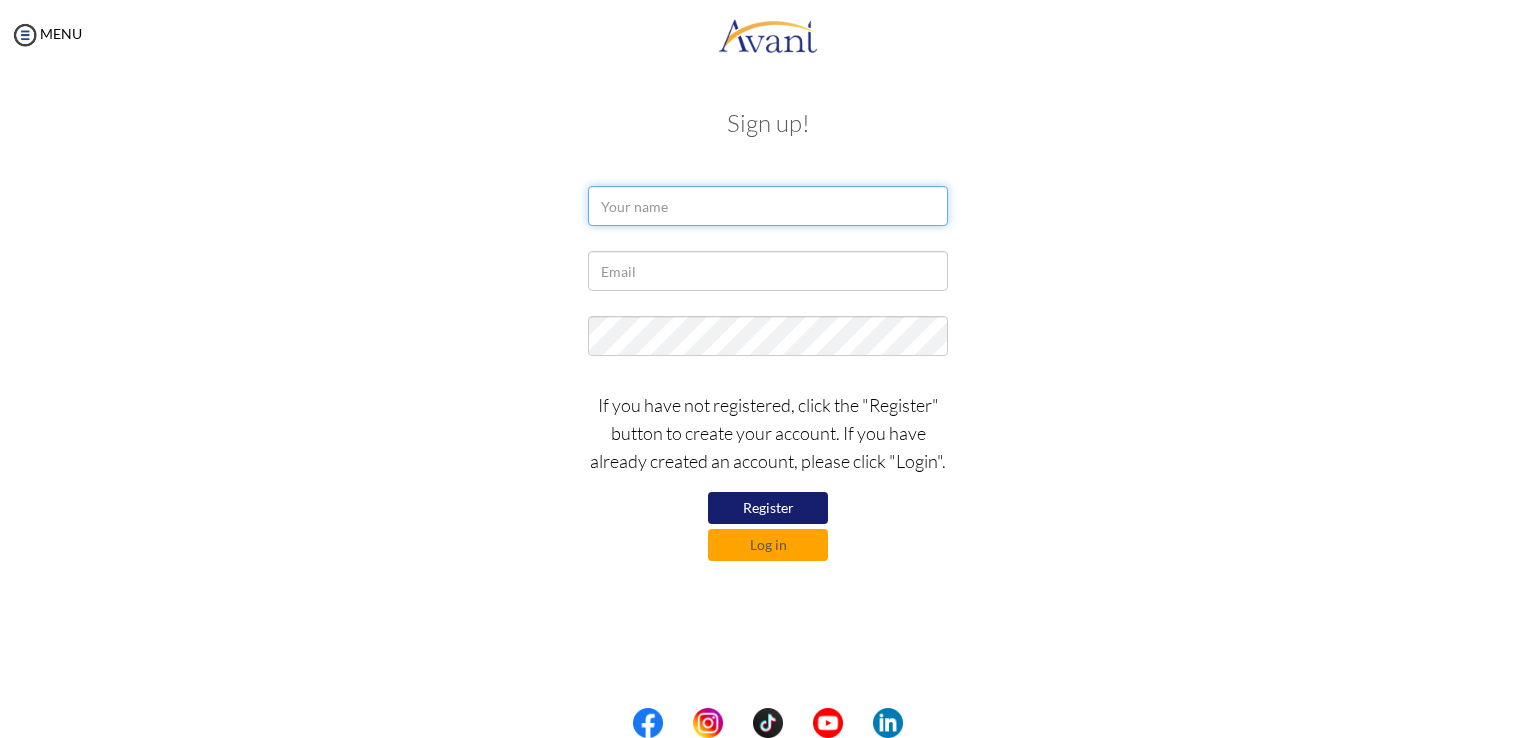 click at bounding box center (768, 206) 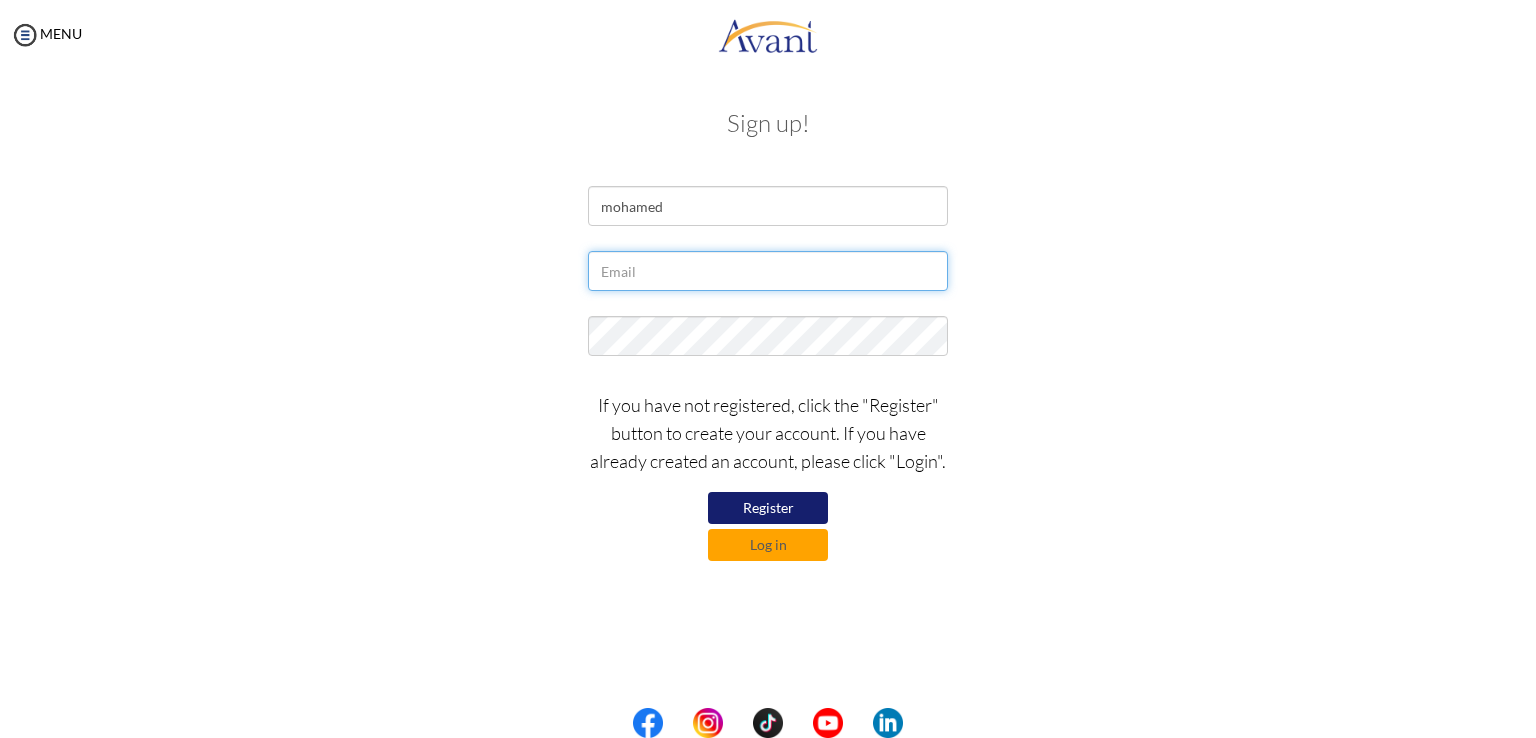 click at bounding box center [768, 271] 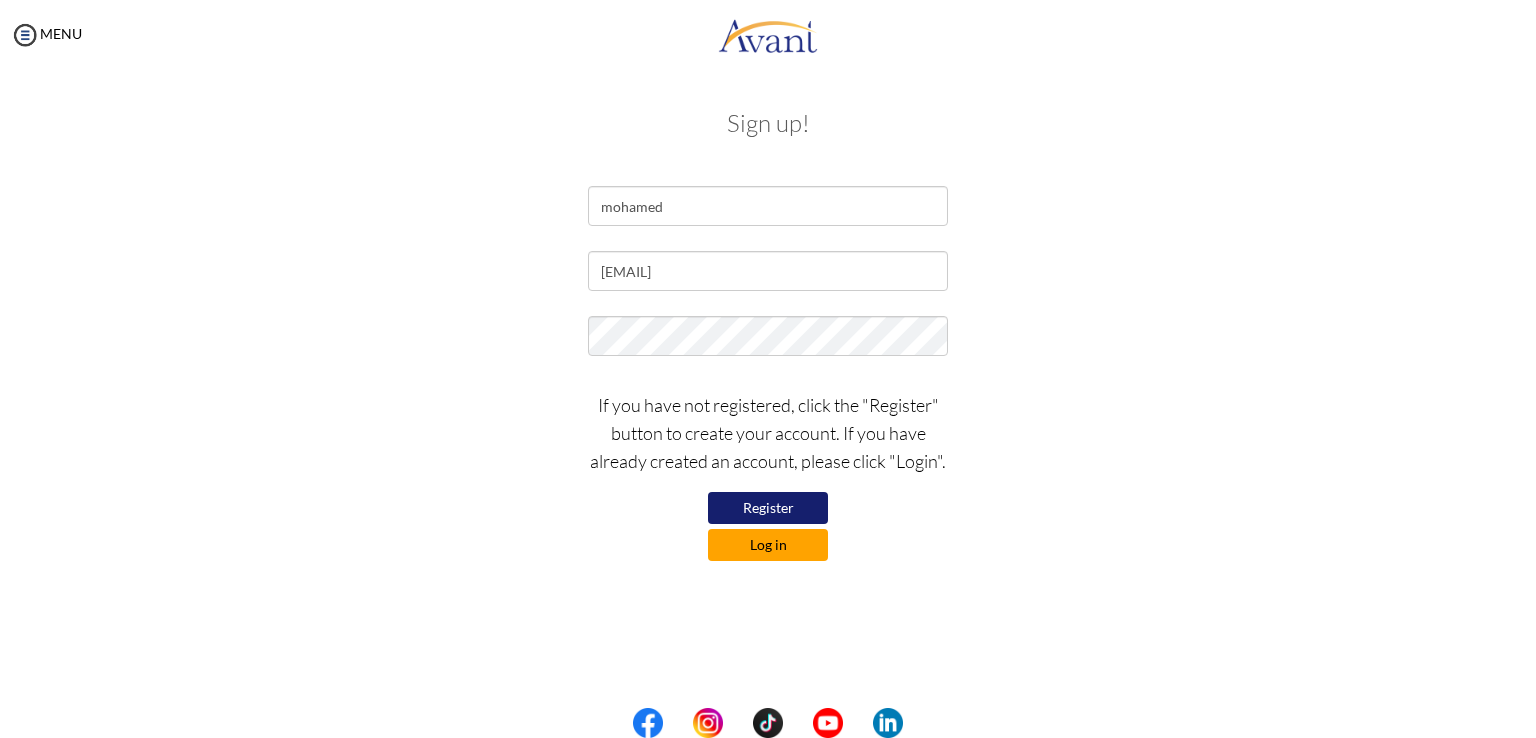 click on "Log in" at bounding box center [768, 545] 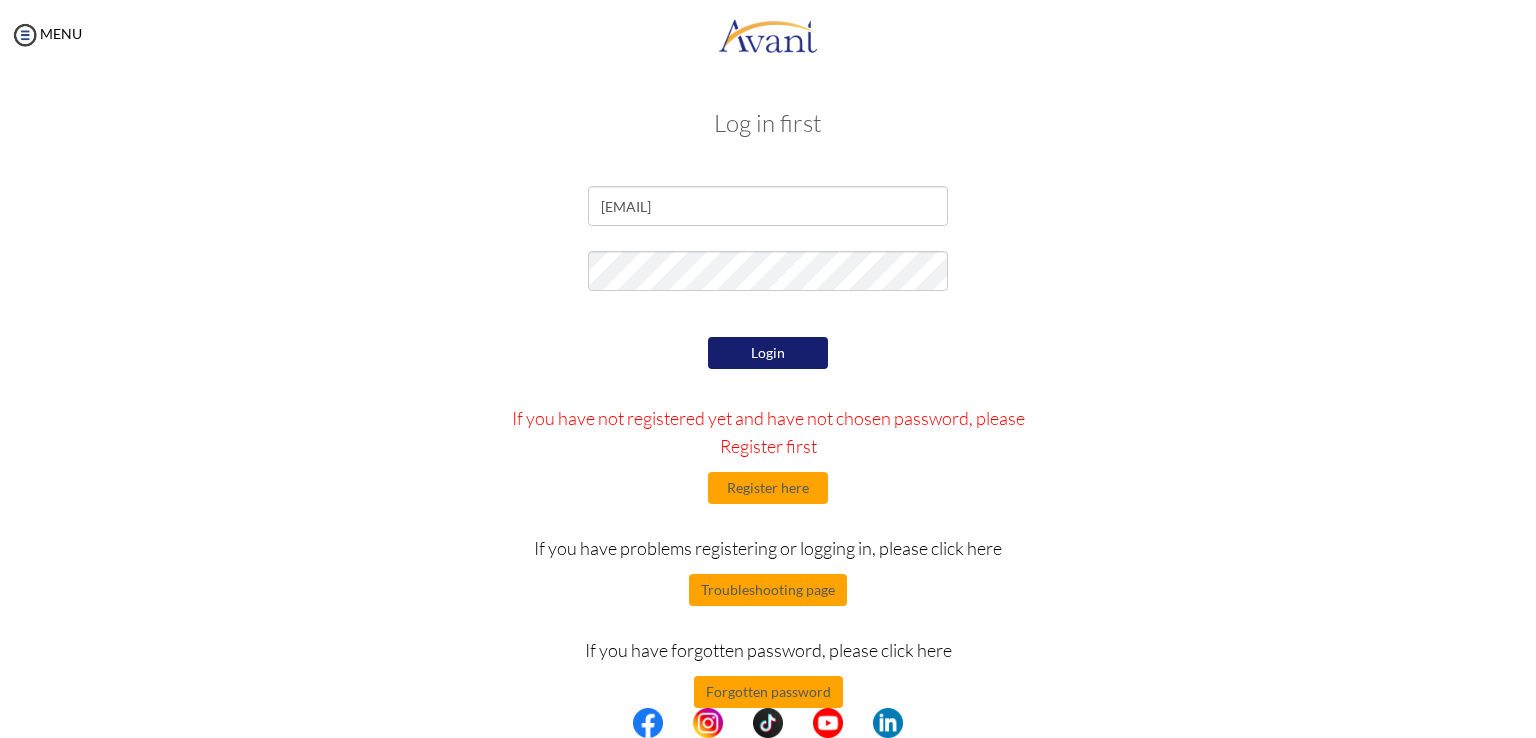 click on "Login" at bounding box center [768, 353] 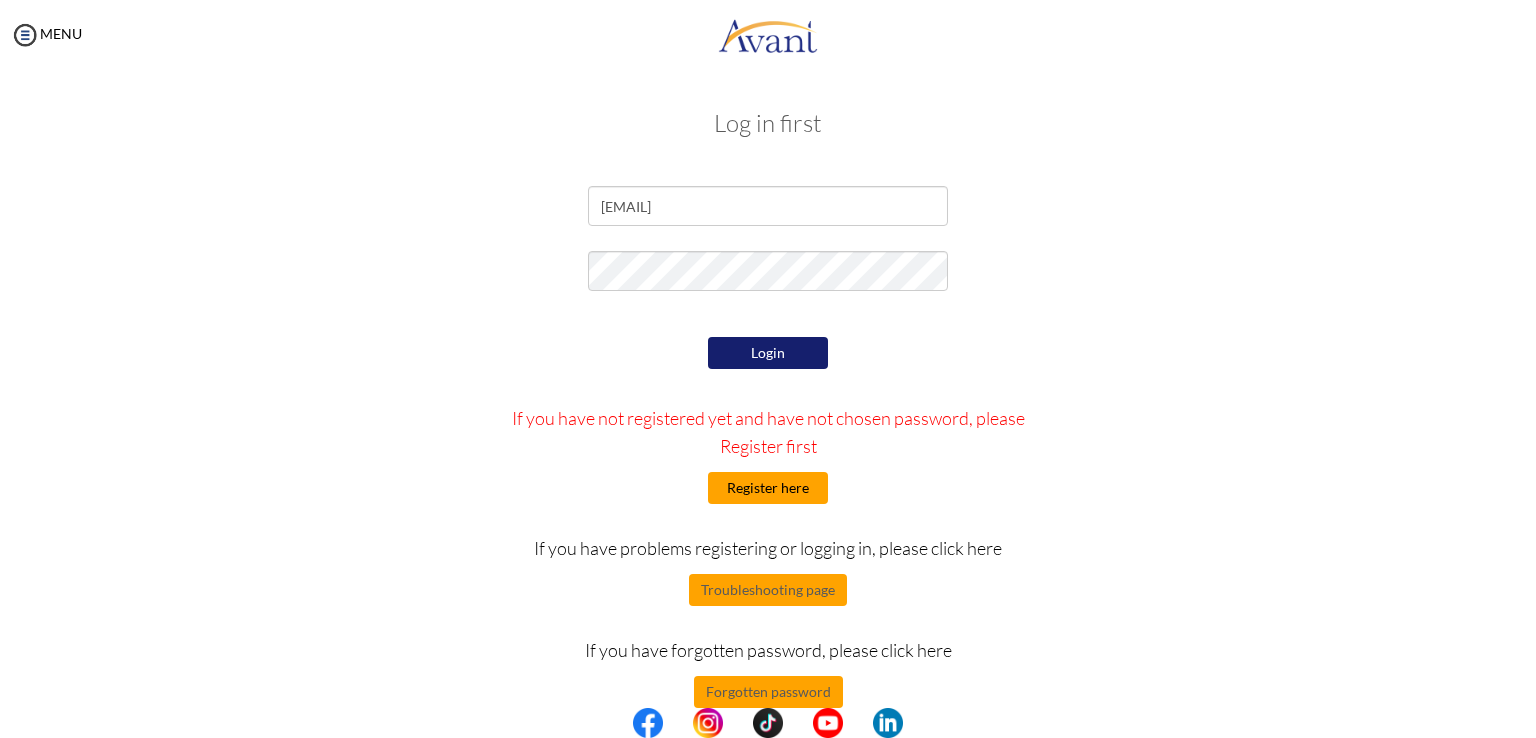 click on "Register here" at bounding box center (768, 488) 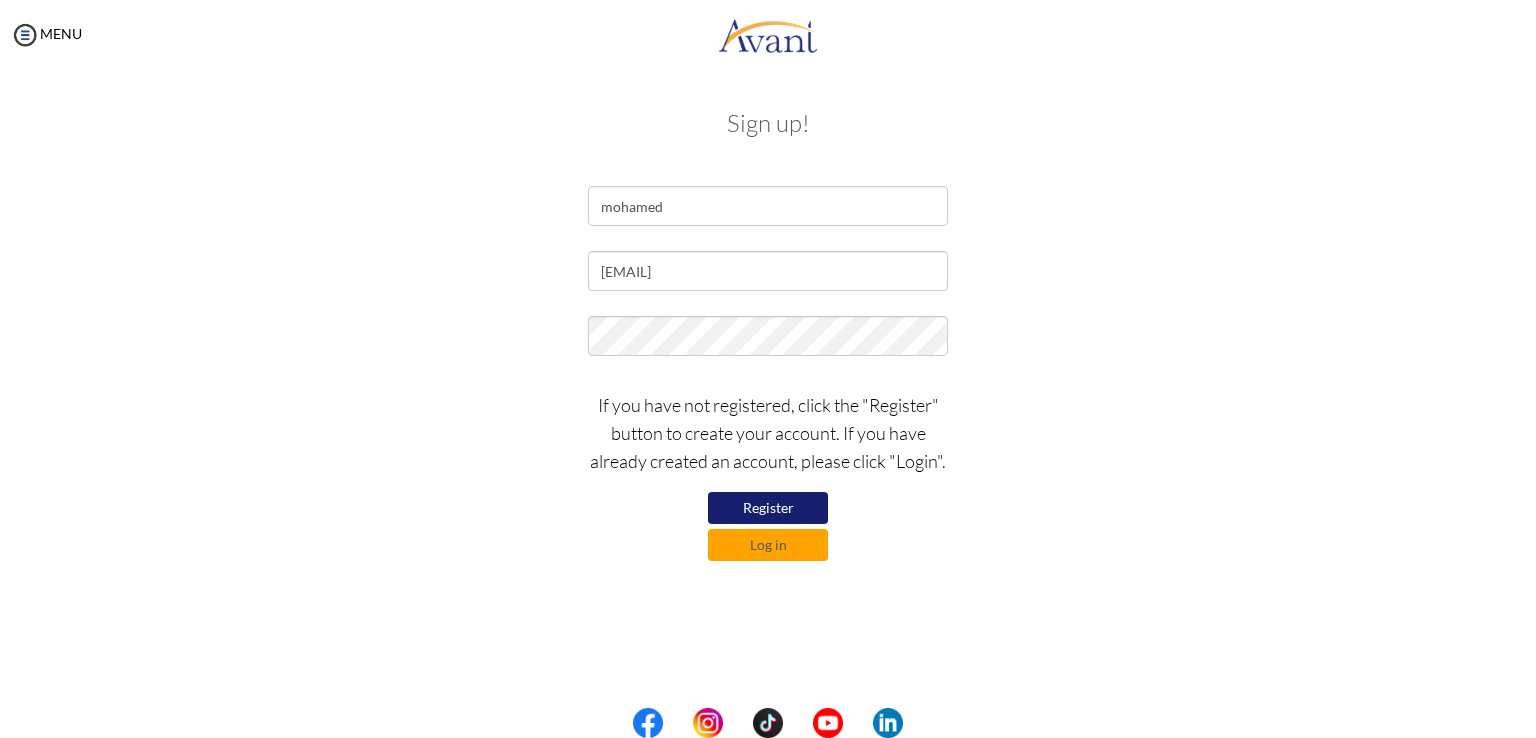 click on "Register" at bounding box center (768, 508) 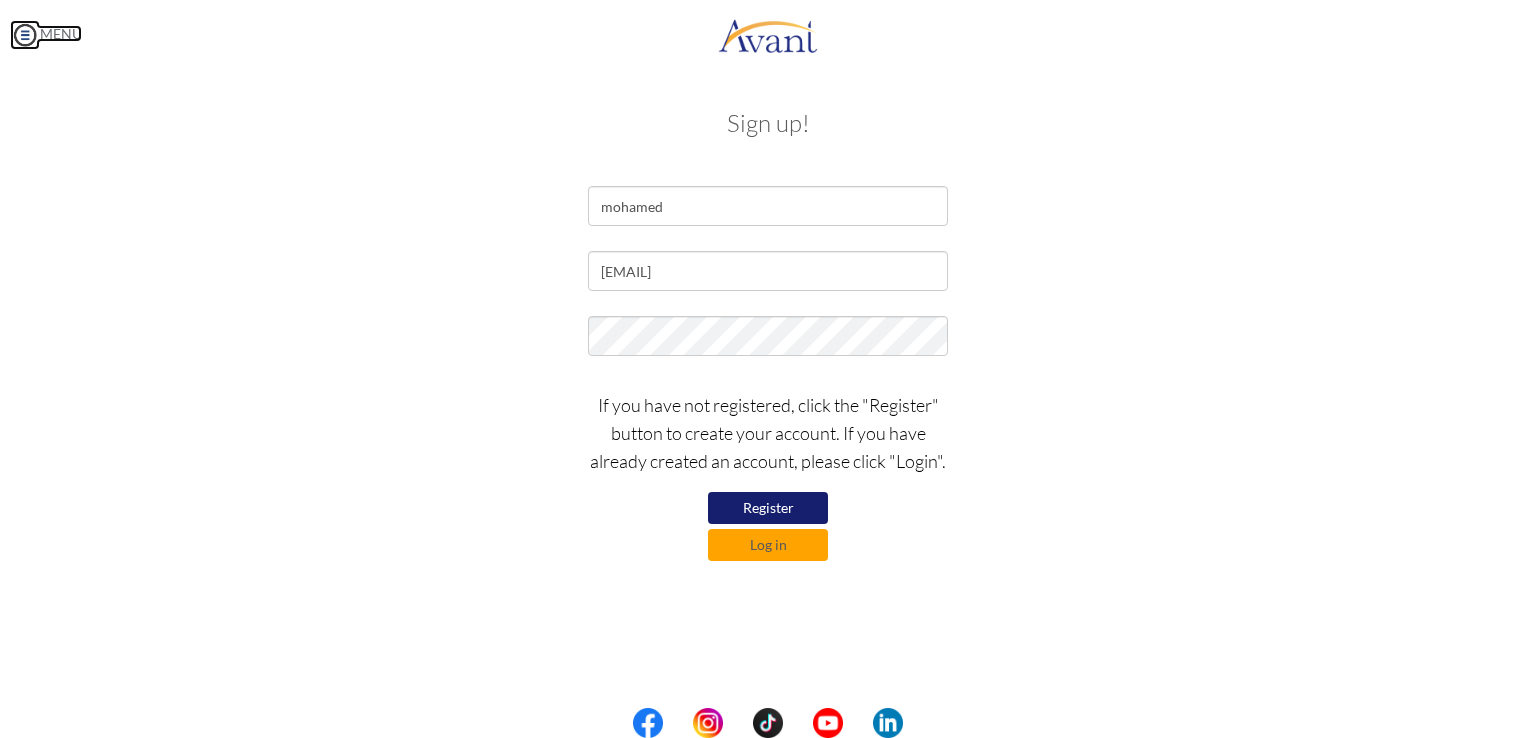 click at bounding box center (25, 35) 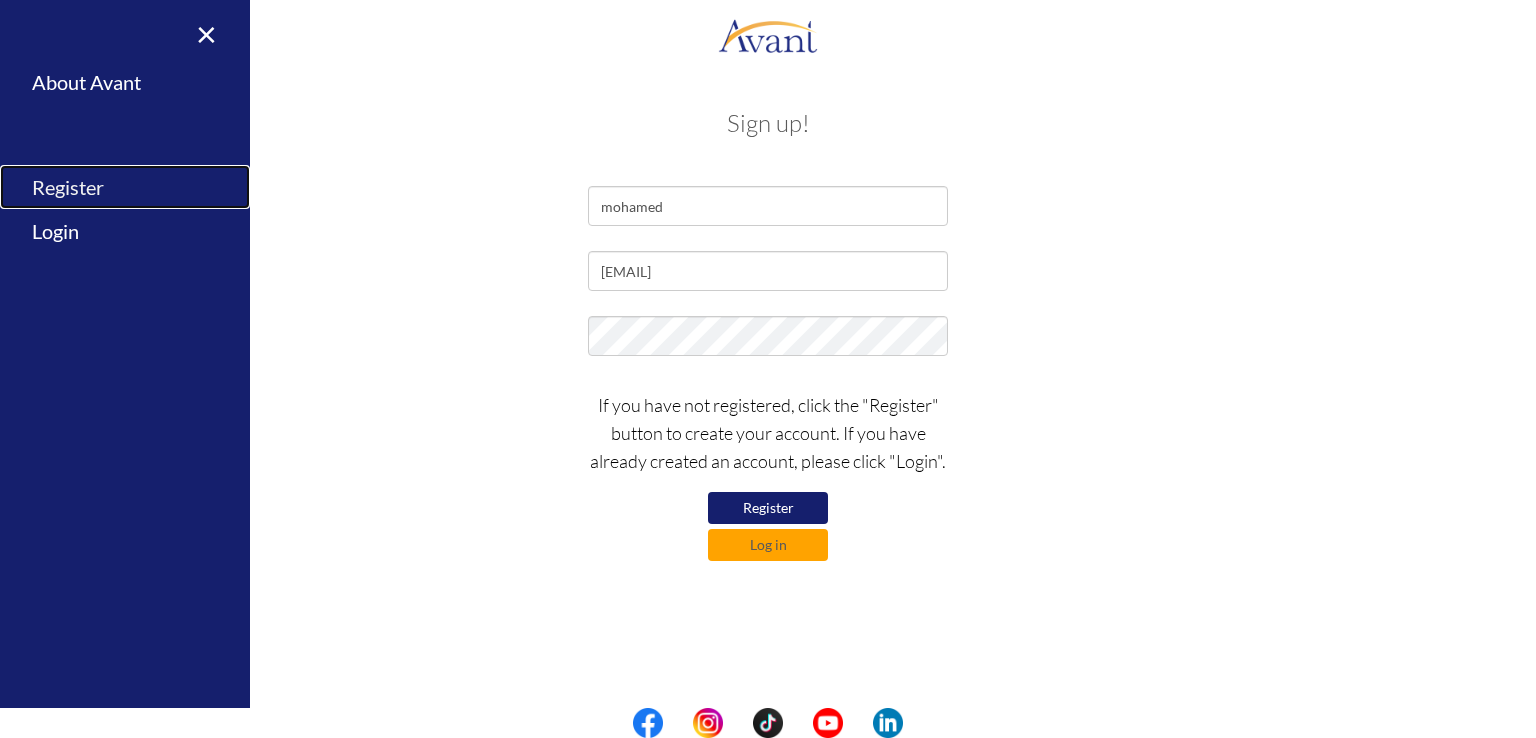 click on "Register" at bounding box center (125, 187) 